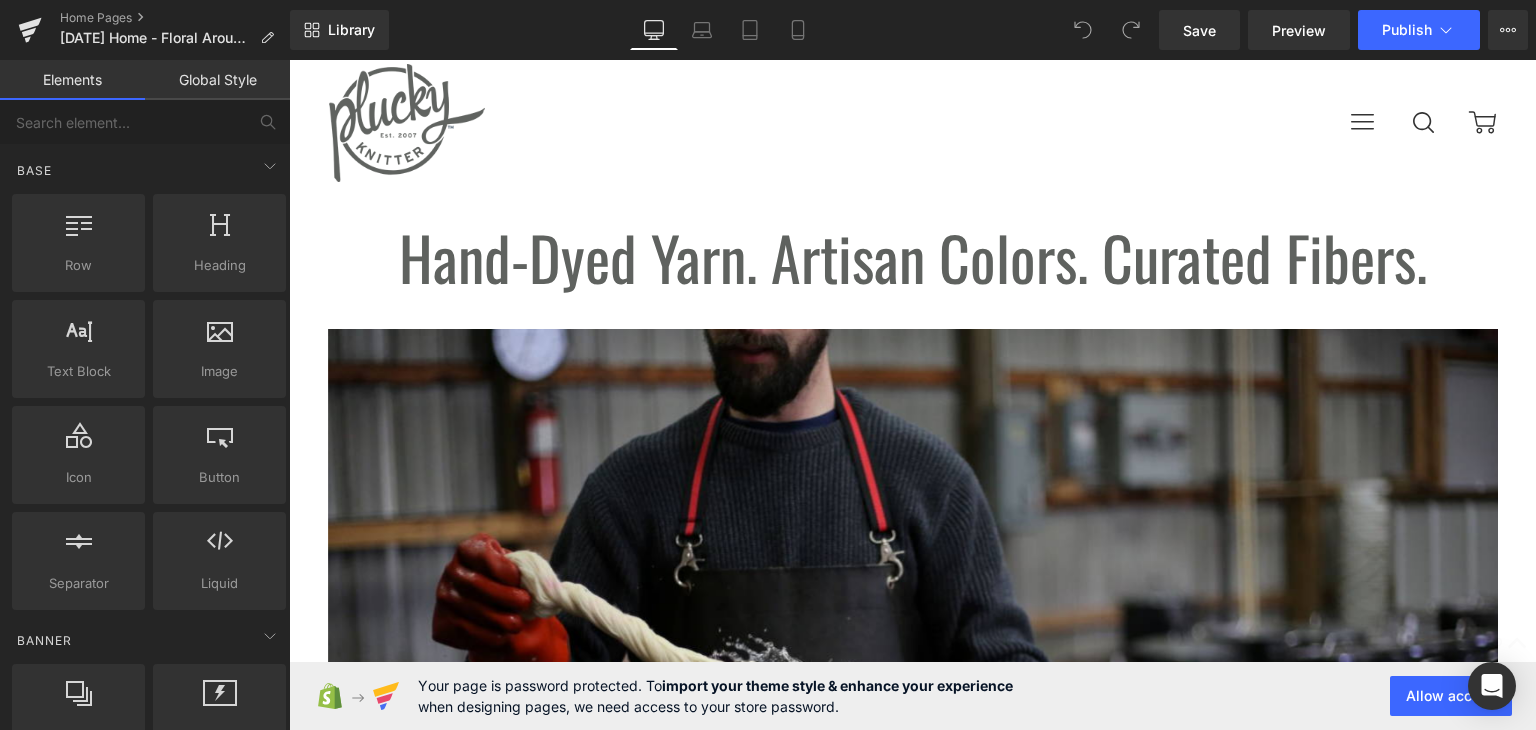 scroll, scrollTop: 791, scrollLeft: 0, axis: vertical 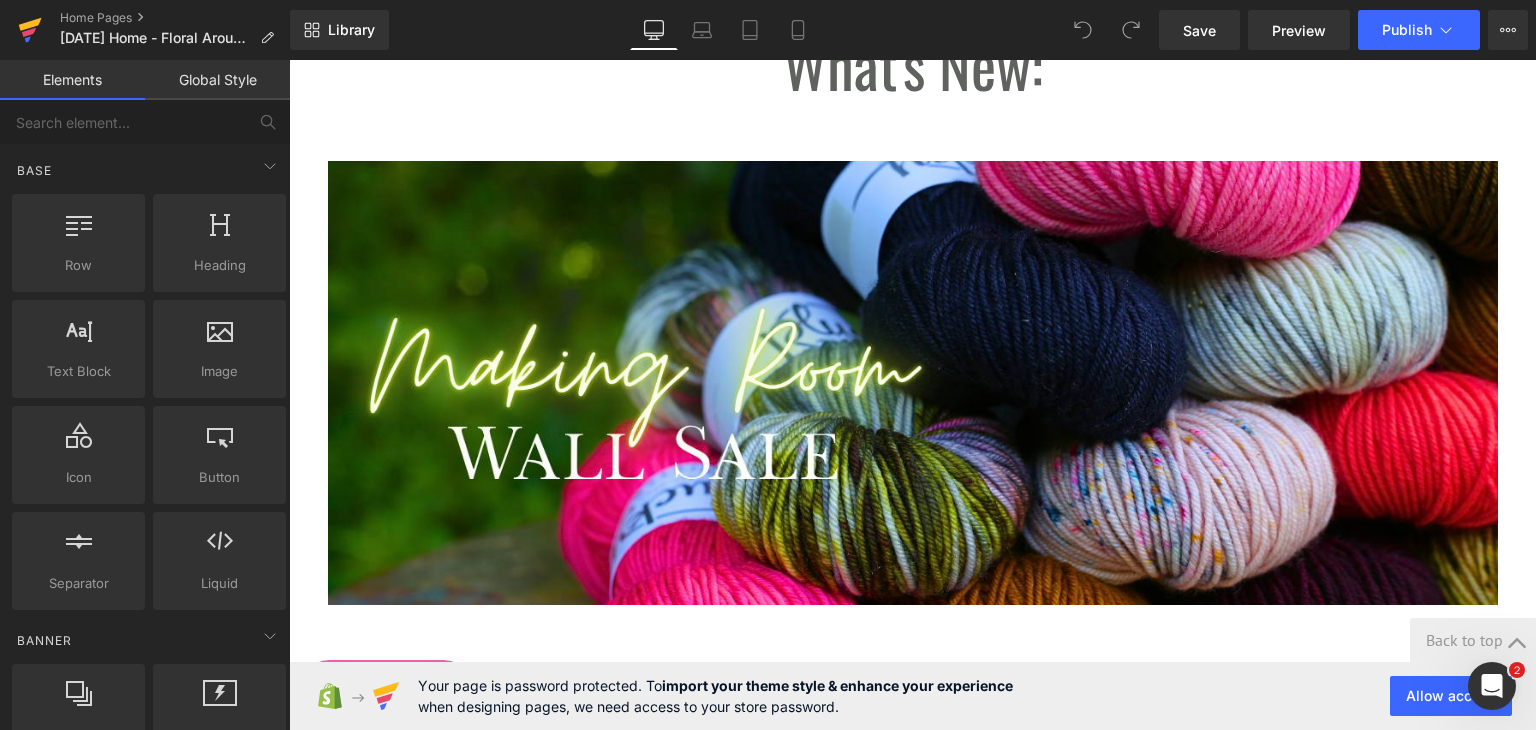 click 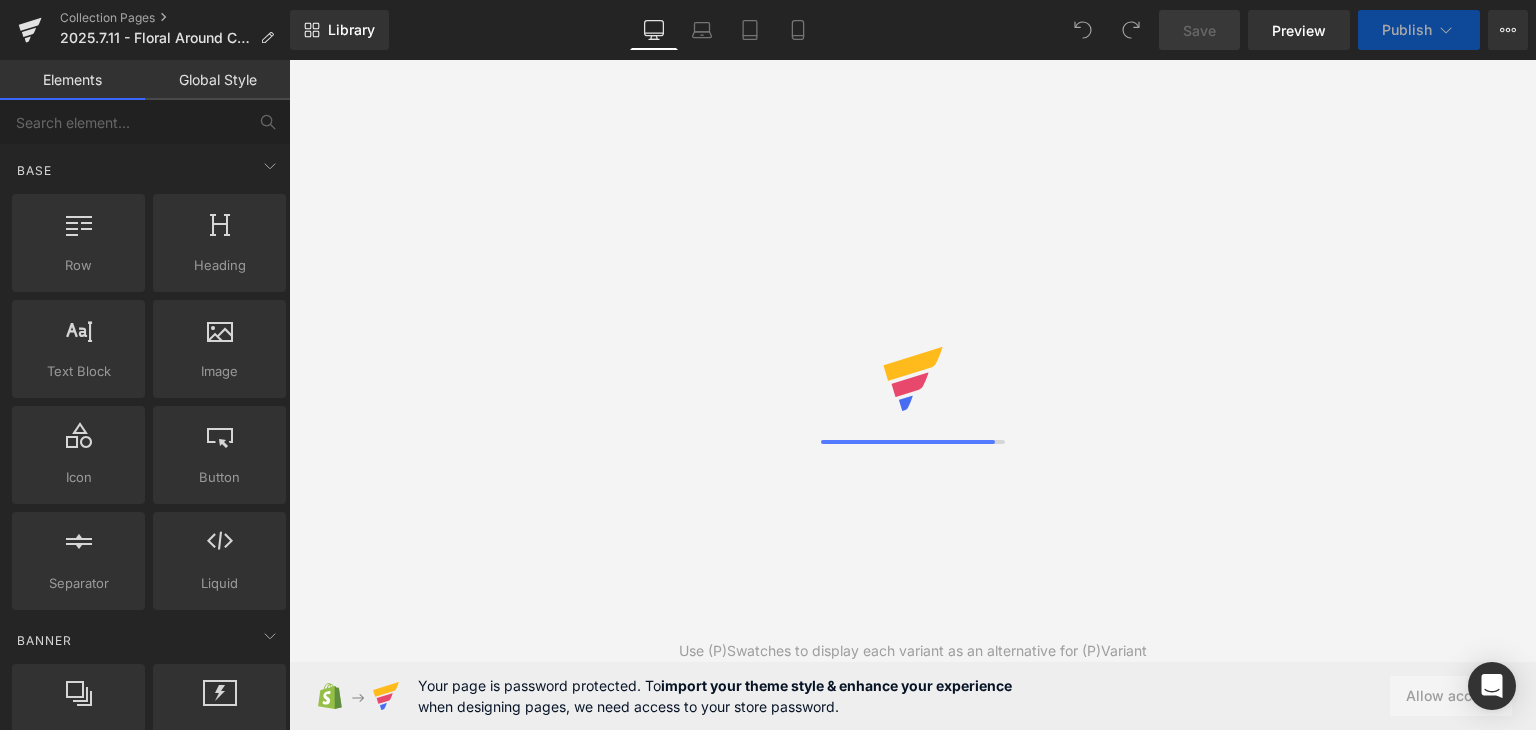 scroll, scrollTop: 0, scrollLeft: 0, axis: both 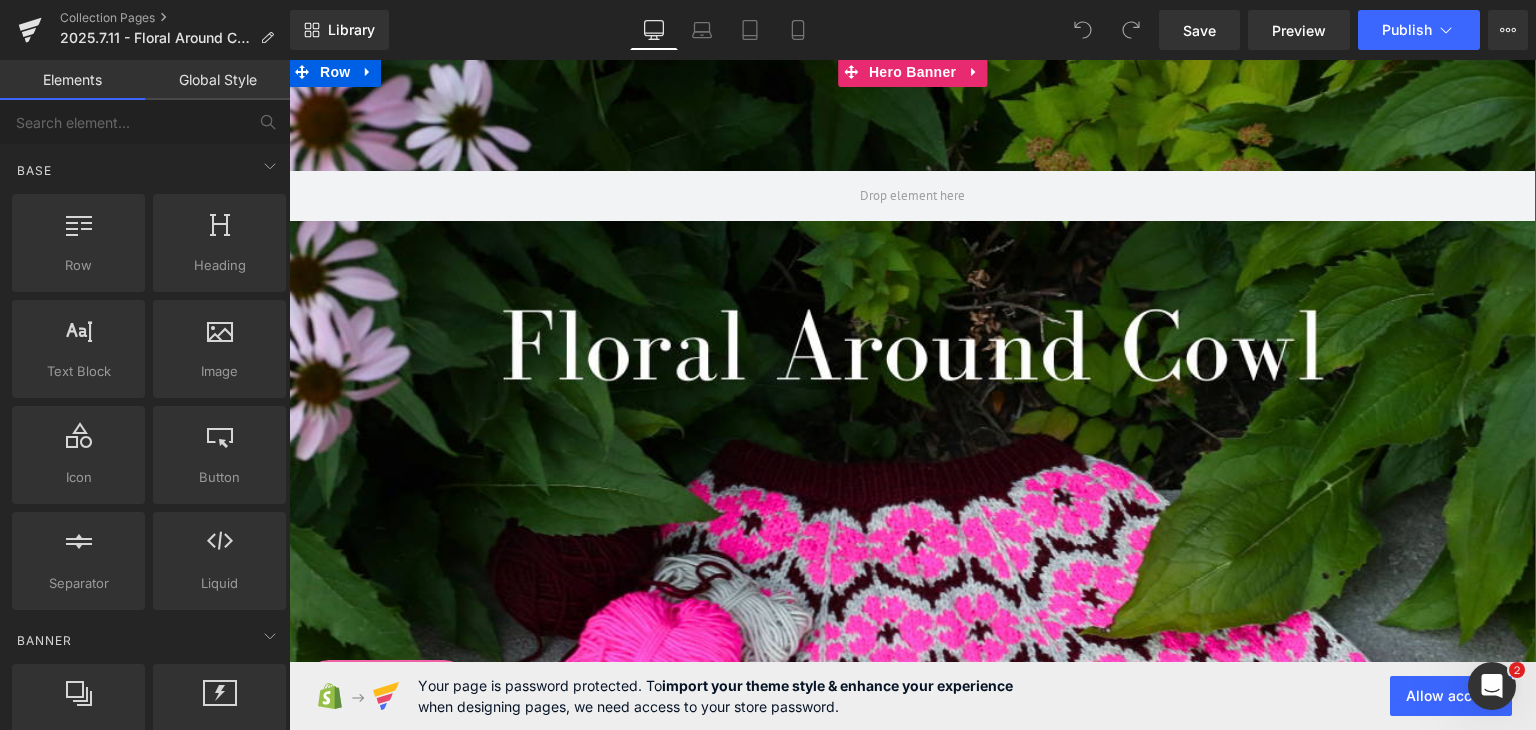 click at bounding box center [912, 505] 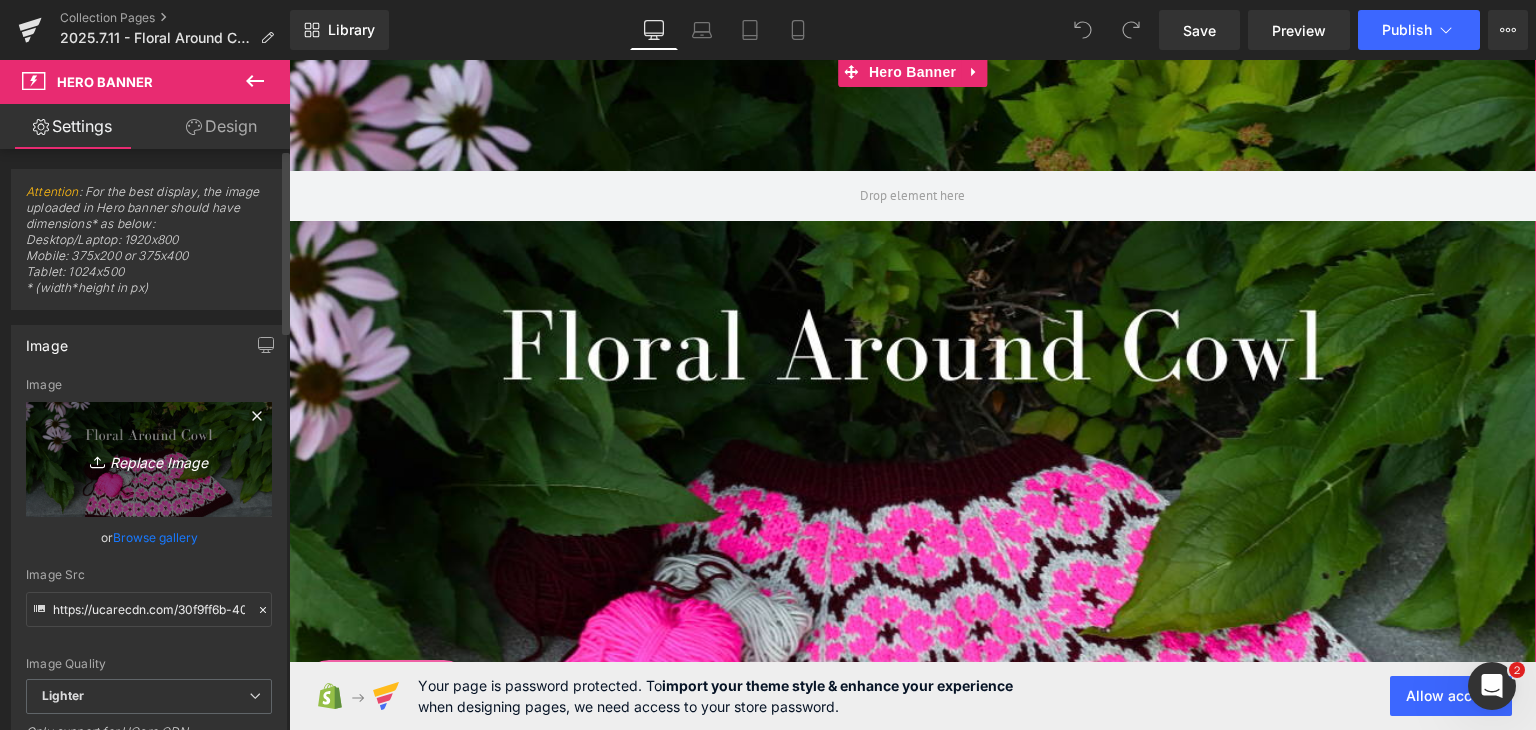 click on "Replace Image" at bounding box center [149, 459] 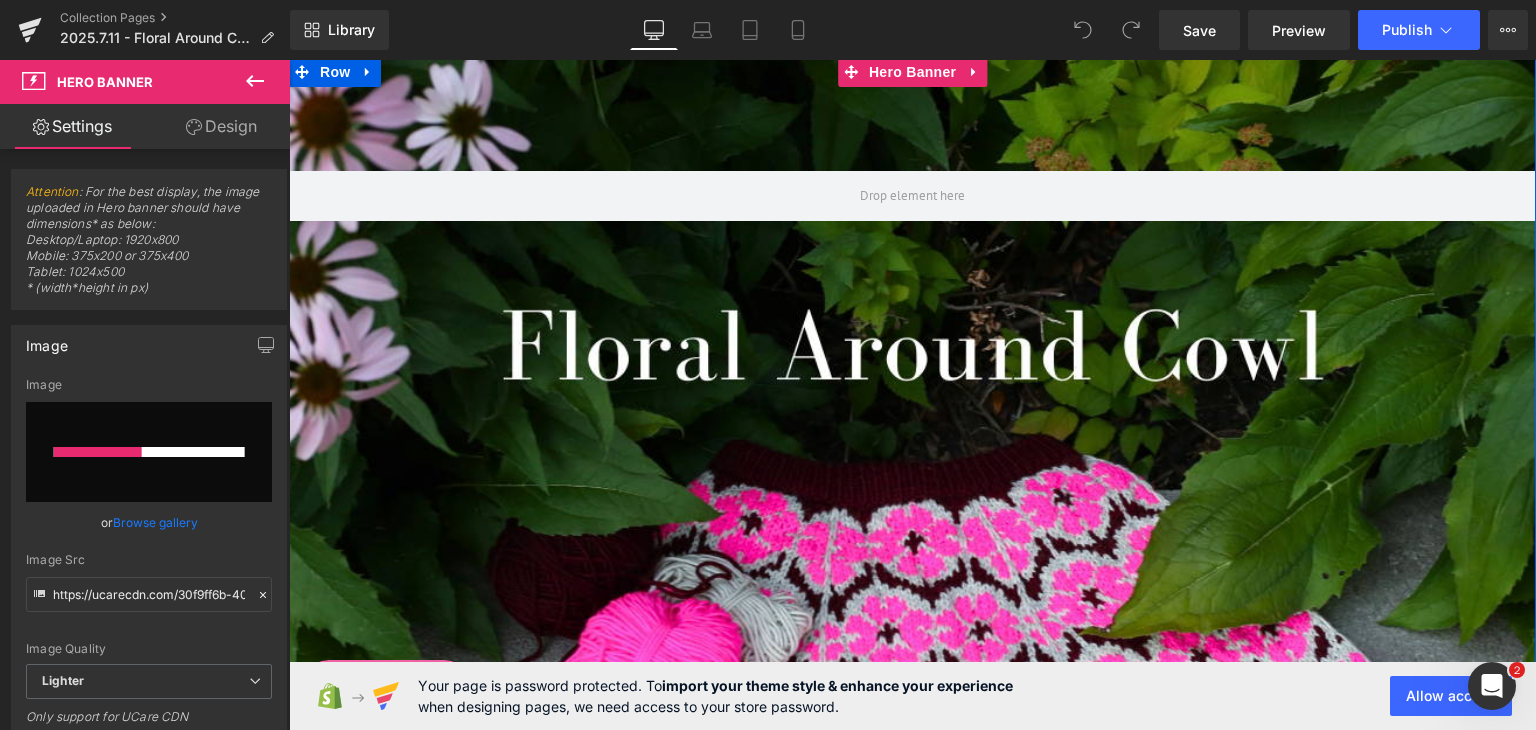 type 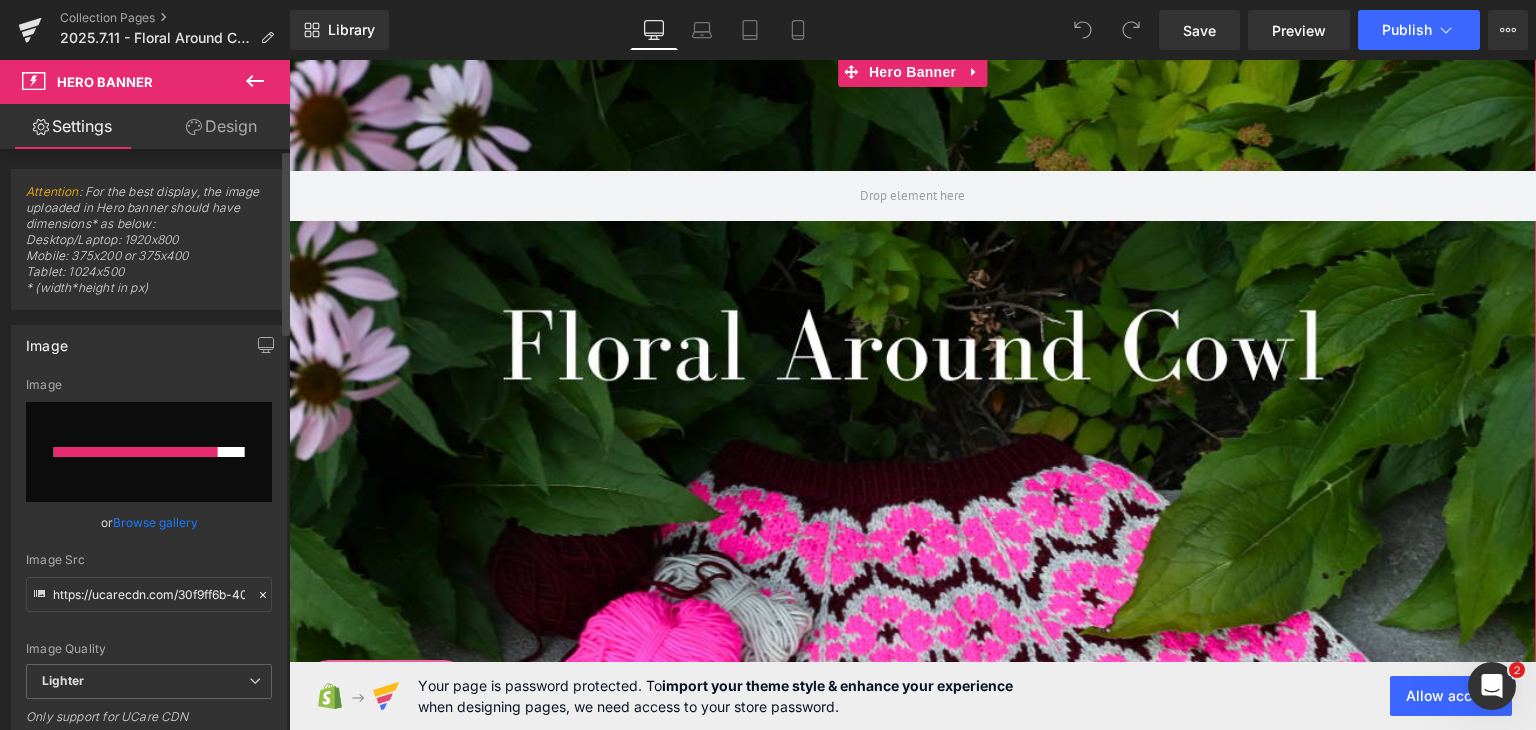 click on "Browse gallery" at bounding box center [155, 522] 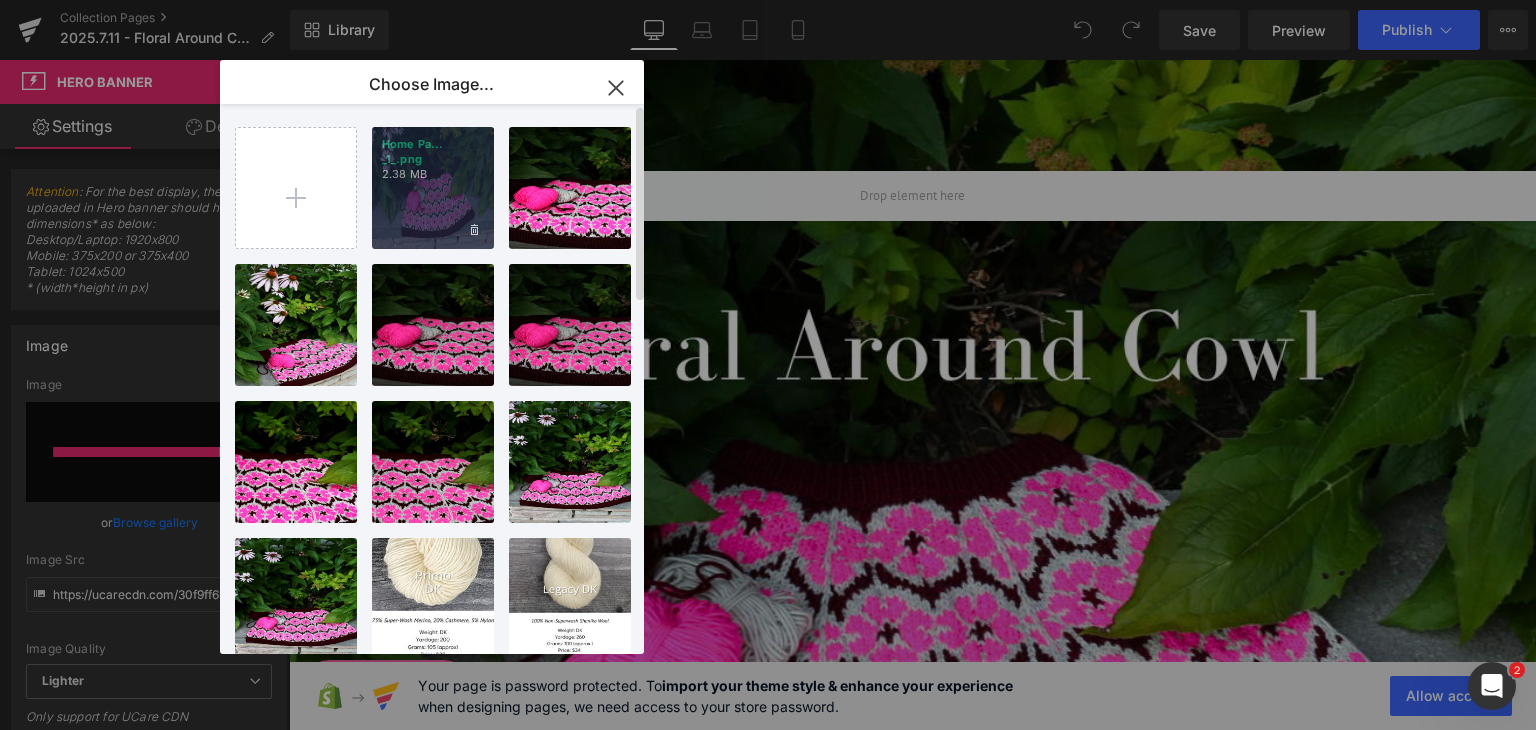 click on "2.38 MB" at bounding box center [433, 174] 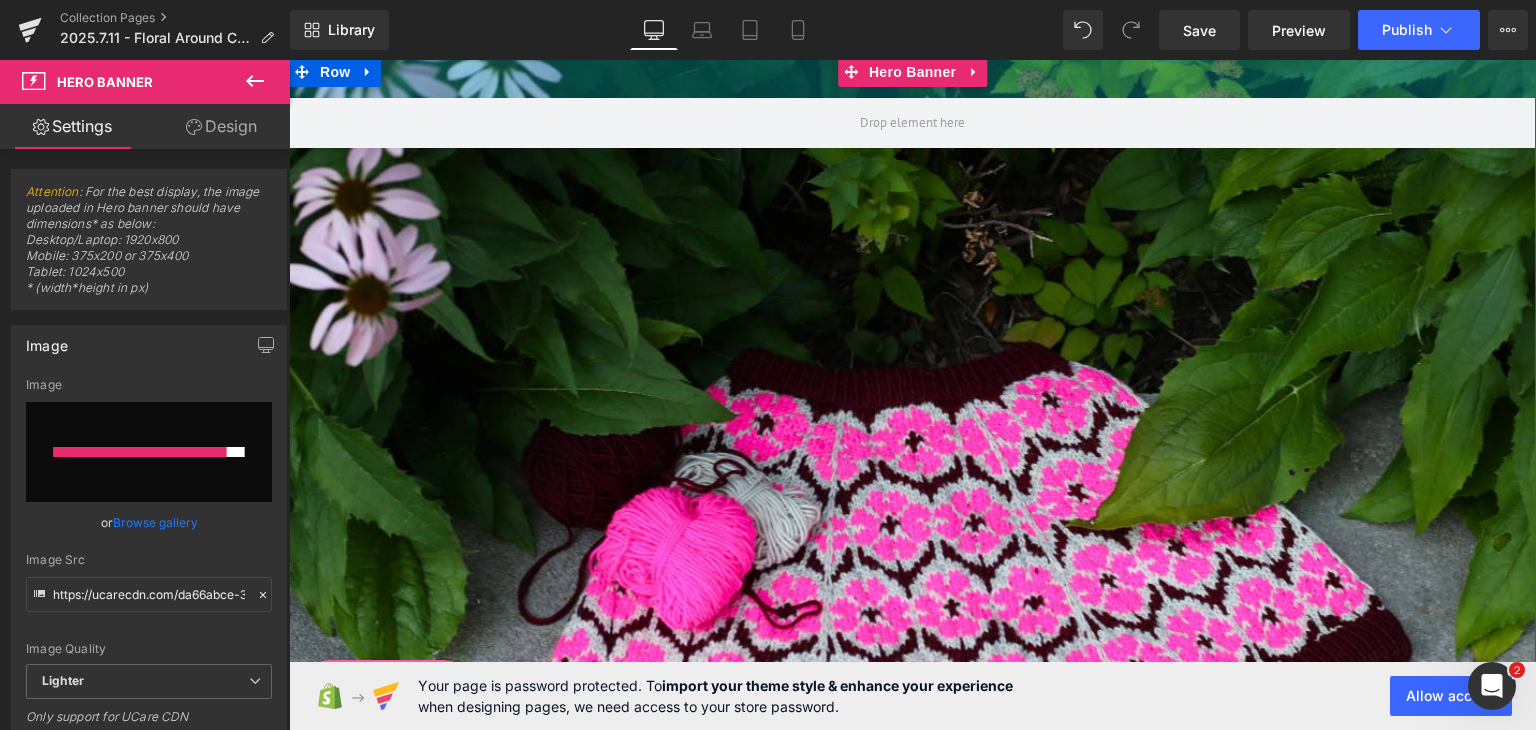drag, startPoint x: 456, startPoint y: 150, endPoint x: 584, endPoint y: -62, distance: 247.64491 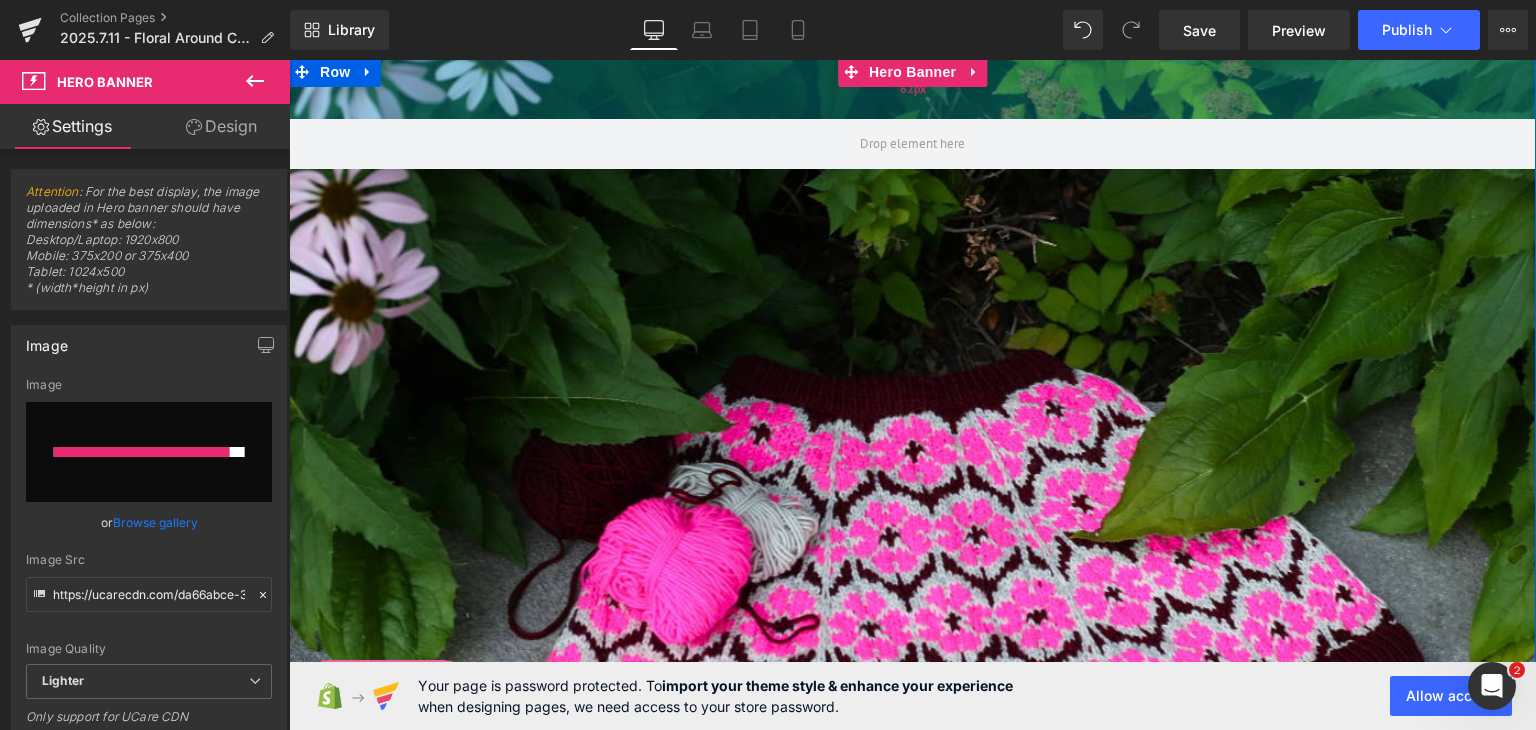 click on "62px" at bounding box center (912, 88) 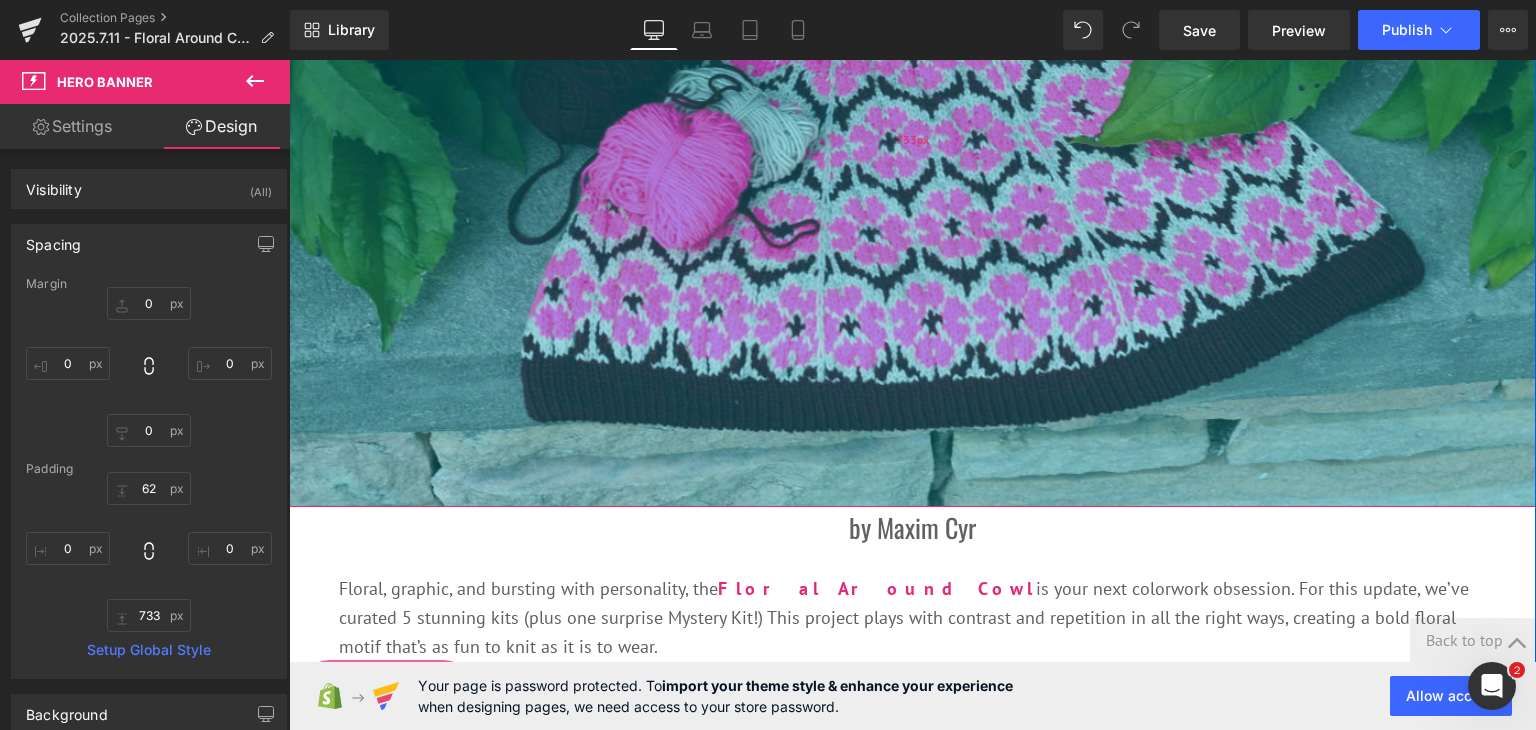 scroll, scrollTop: 507, scrollLeft: 0, axis: vertical 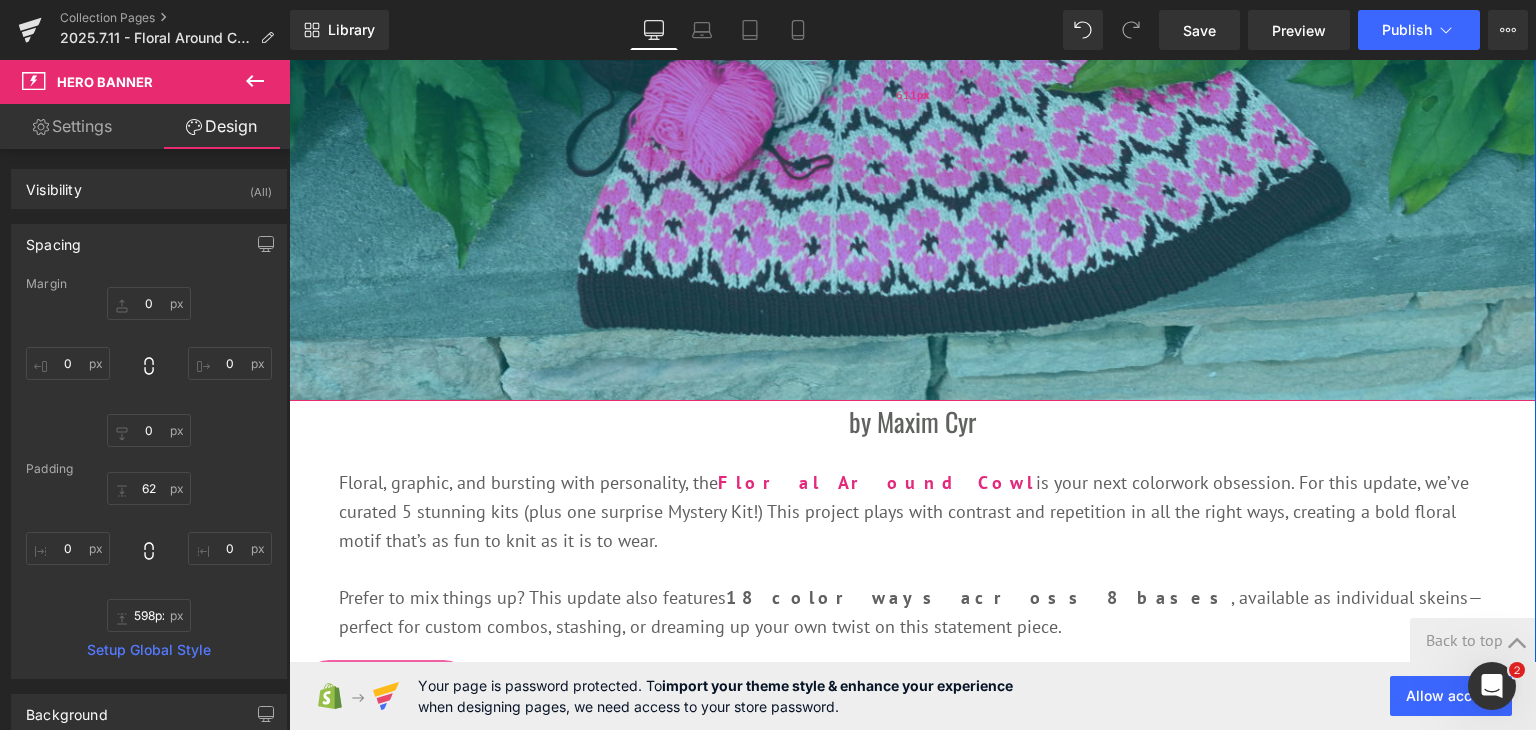 type on "597px" 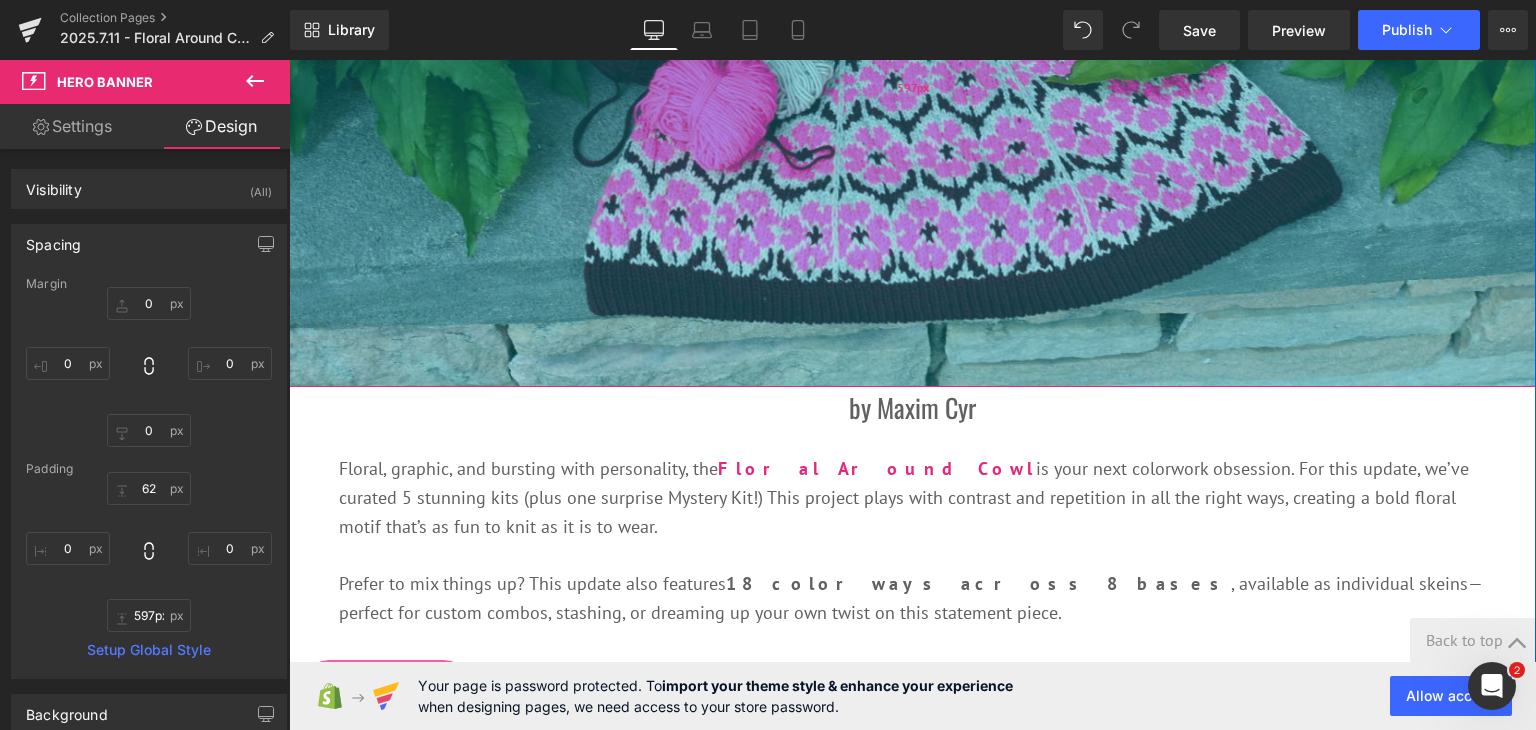 drag, startPoint x: 765, startPoint y: 405, endPoint x: 804, endPoint y: 270, distance: 140.52046 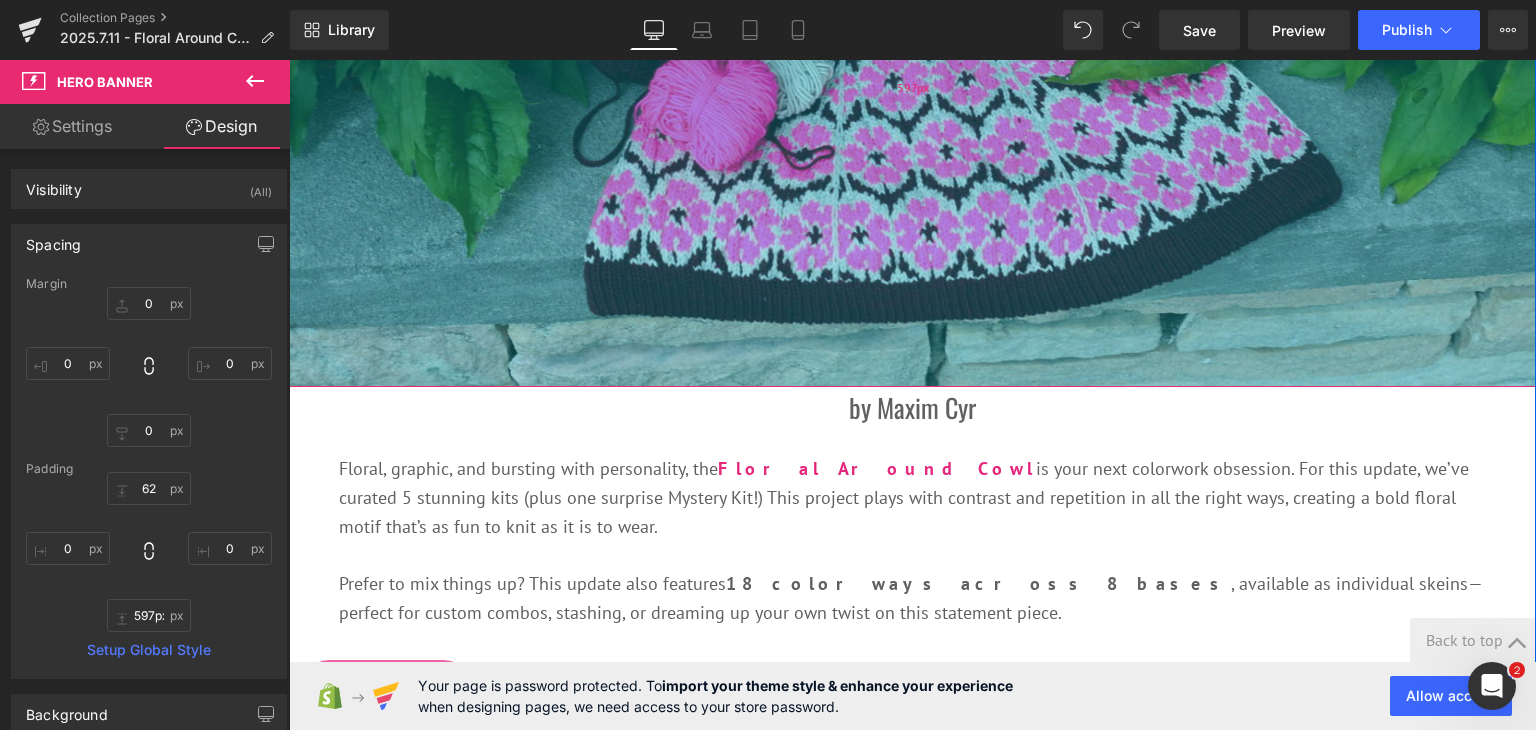 click on "597px" at bounding box center (912, 88) 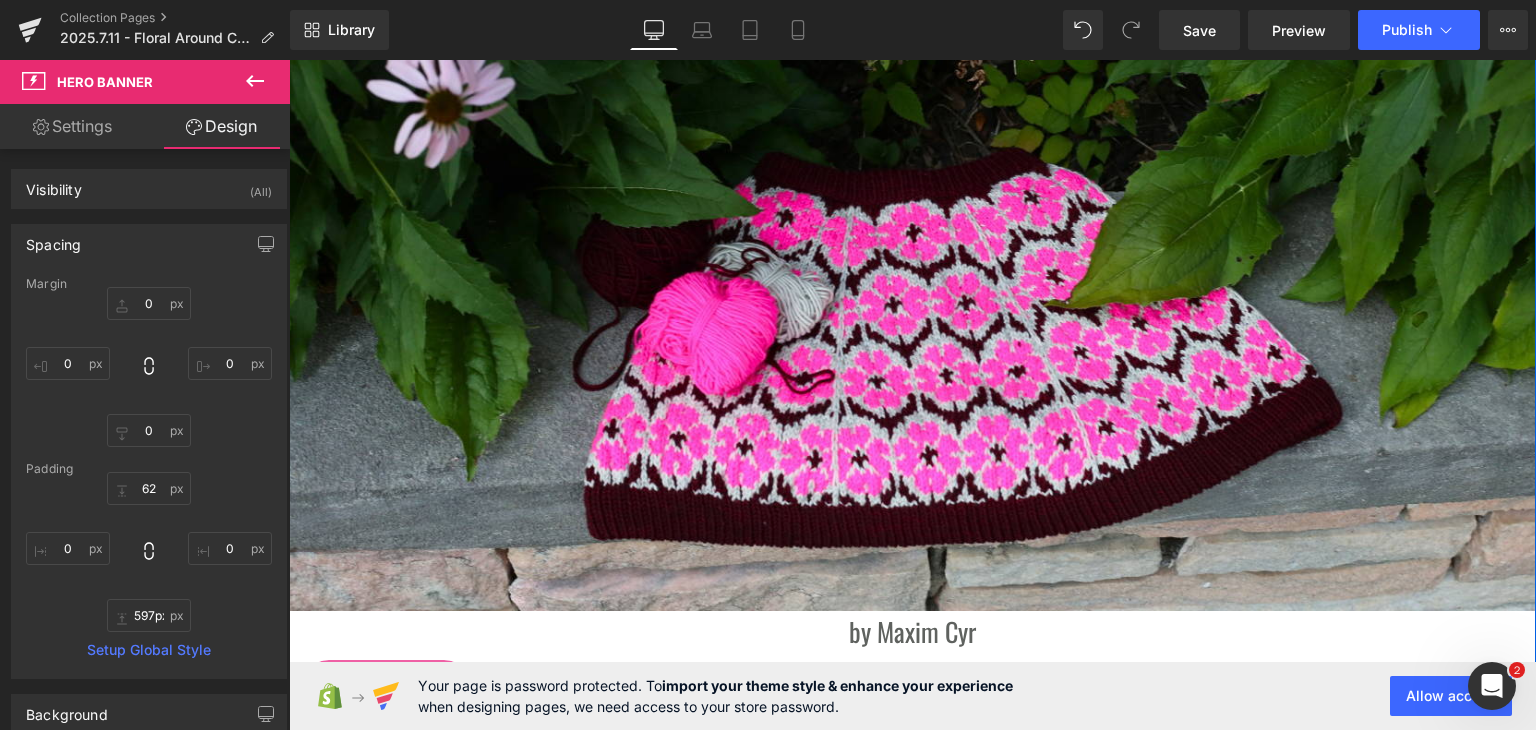 scroll, scrollTop: 303, scrollLeft: 0, axis: vertical 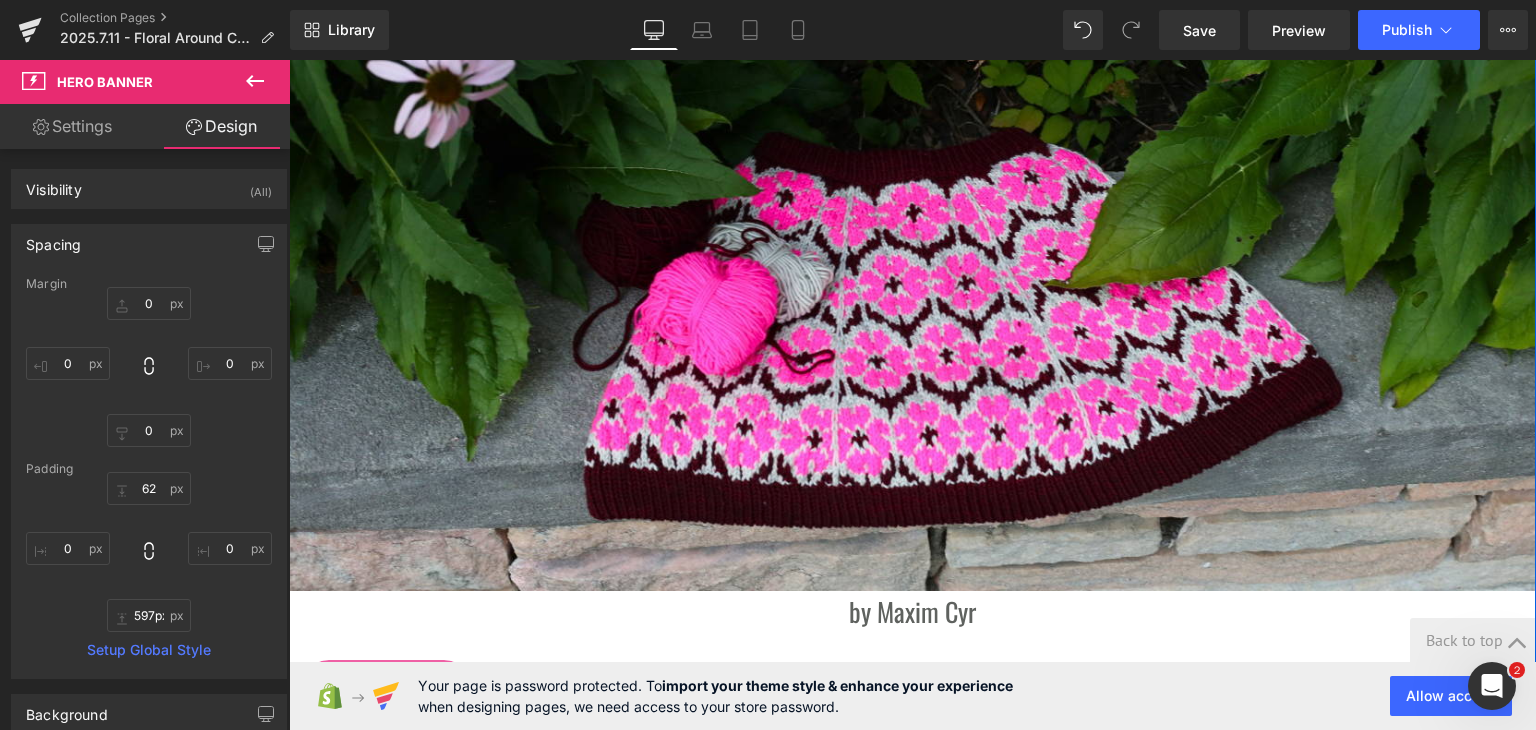 click on "Hero Banner   62px   597px" at bounding box center (912, 236) 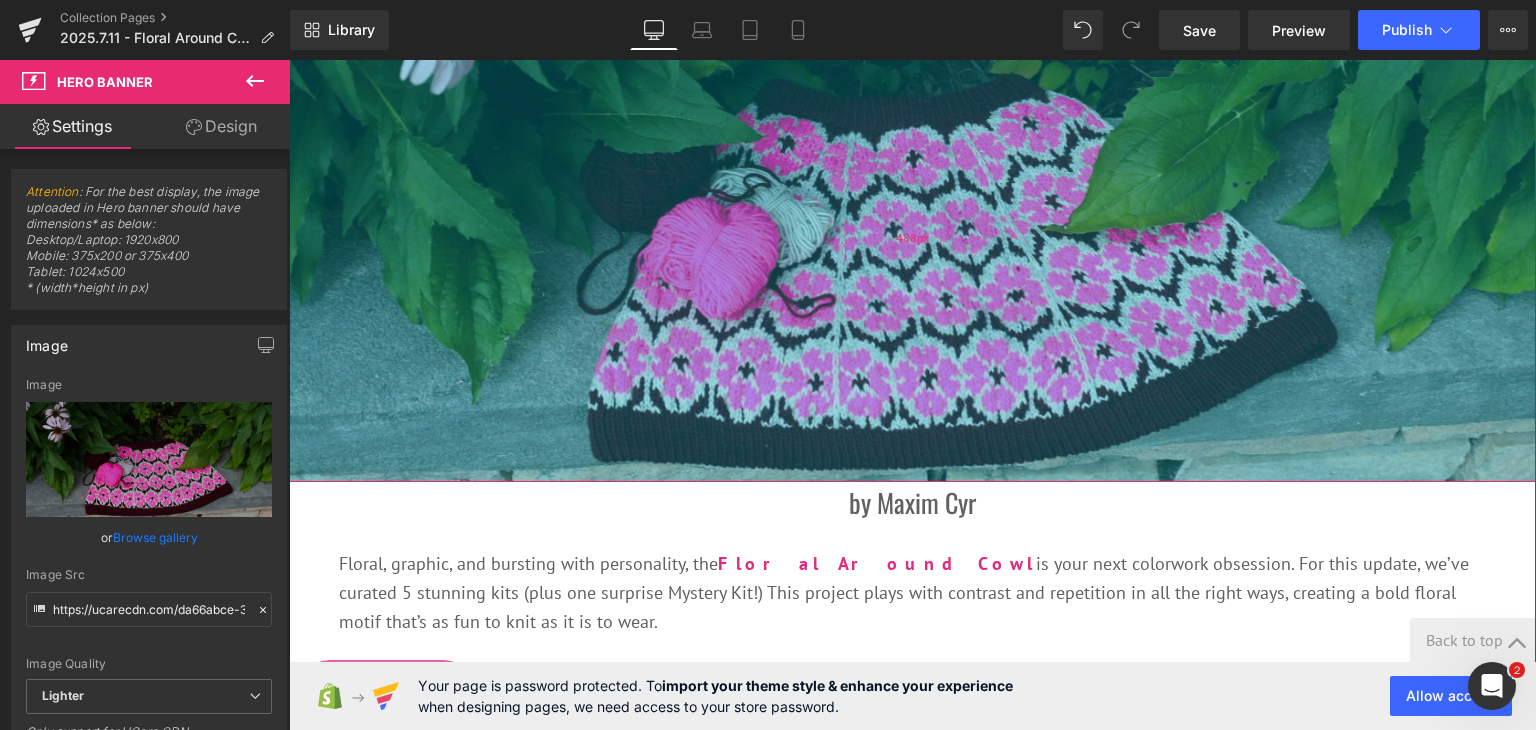 drag, startPoint x: 731, startPoint y: 499, endPoint x: 744, endPoint y: 390, distance: 109.77249 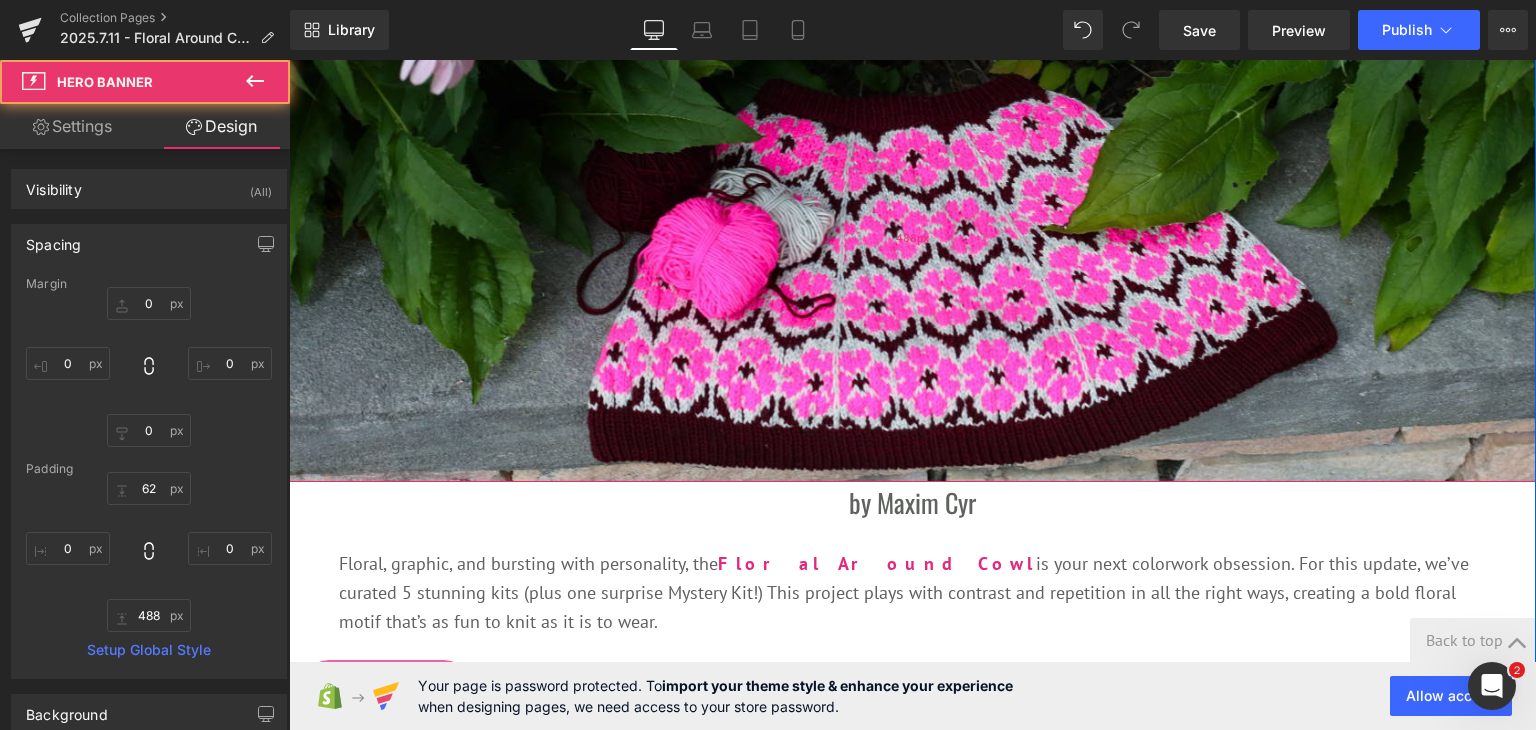 scroll, scrollTop: 0, scrollLeft: 0, axis: both 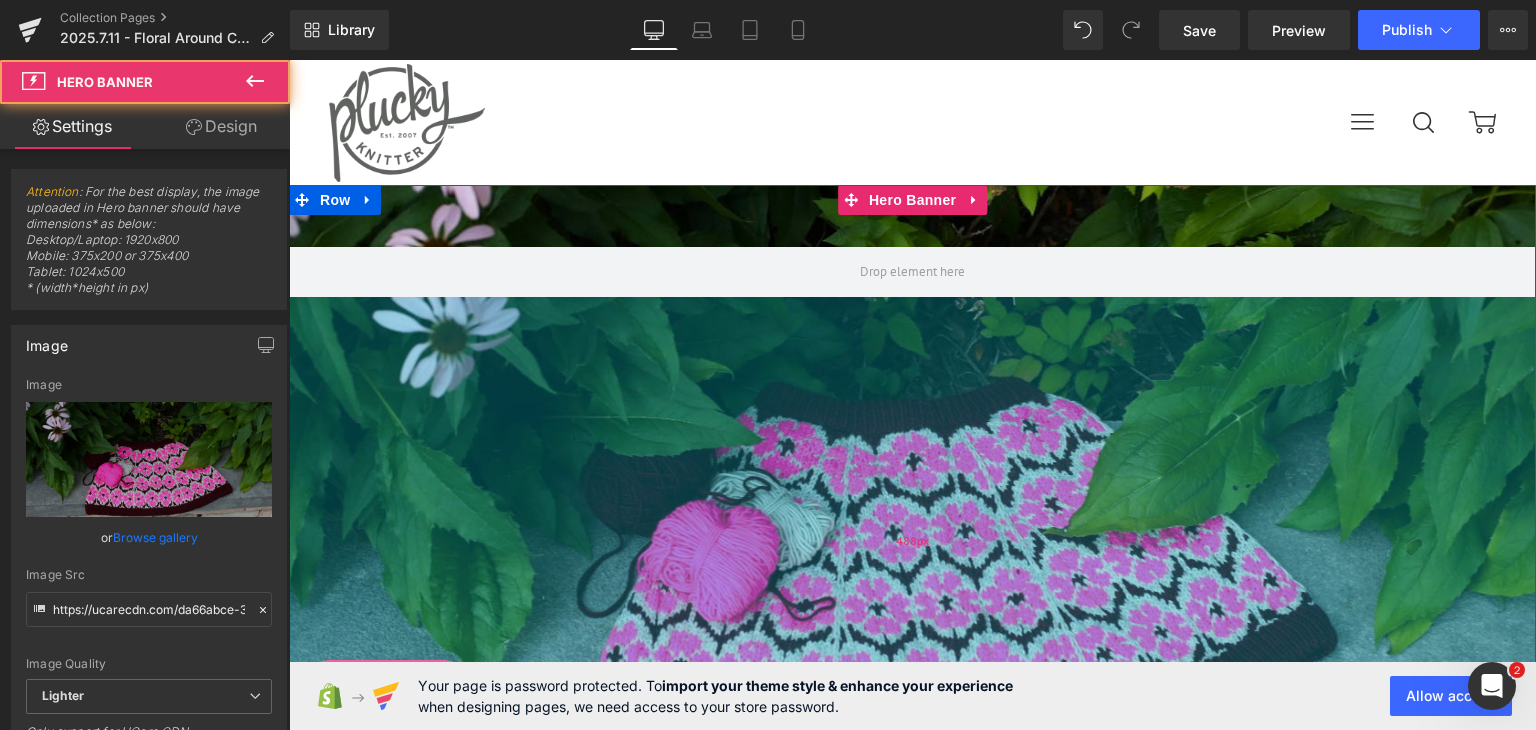 drag, startPoint x: 736, startPoint y: 273, endPoint x: 742, endPoint y: 326, distance: 53.338543 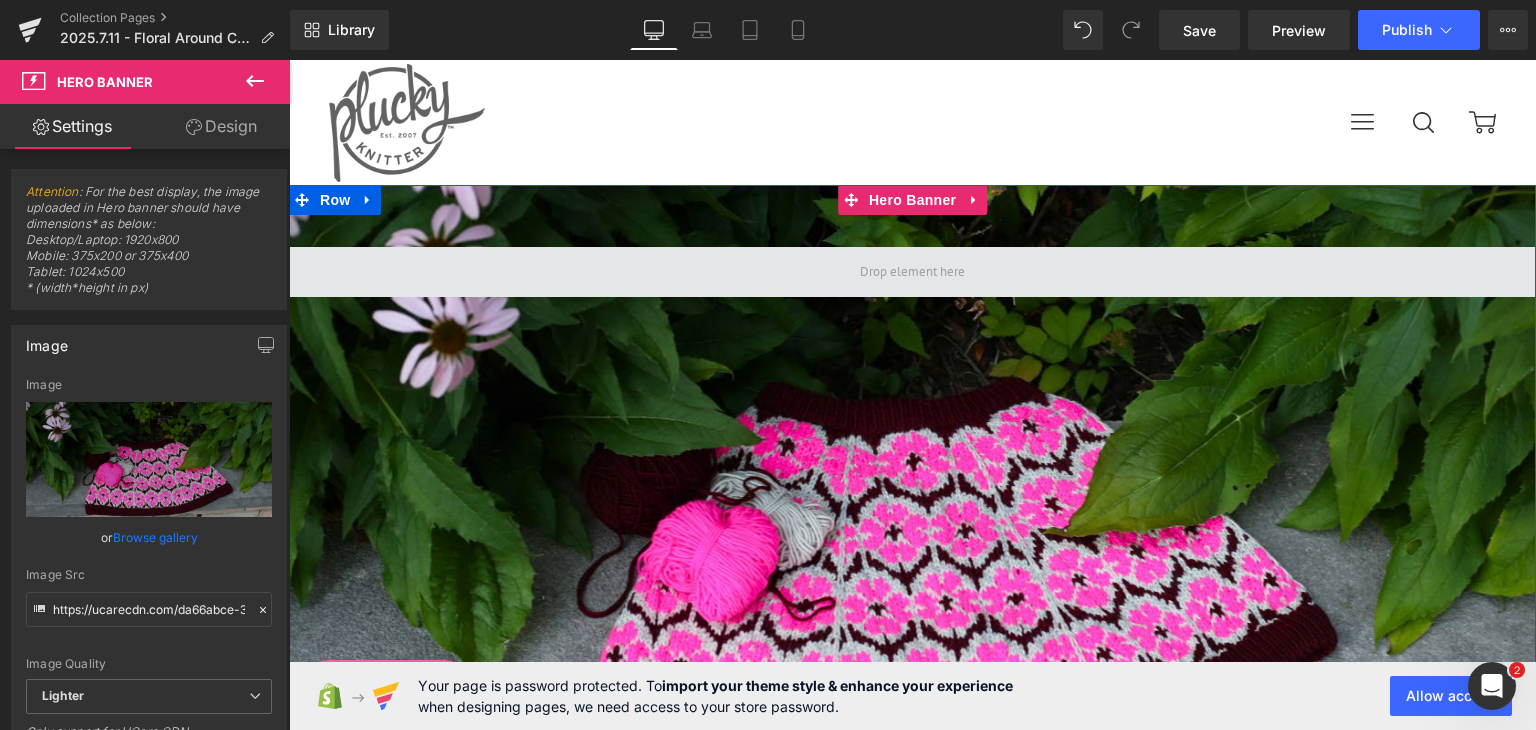 click at bounding box center [912, 272] 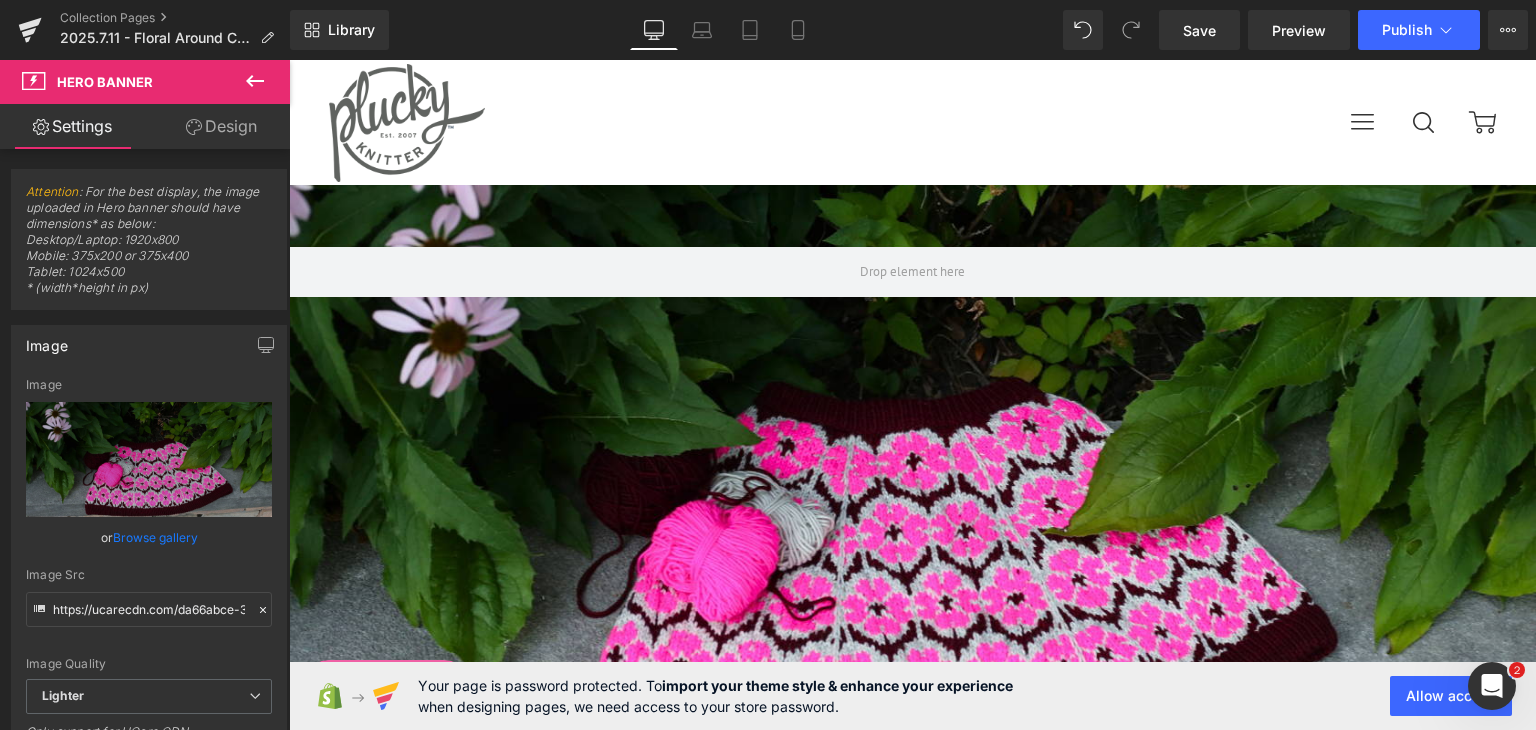 click 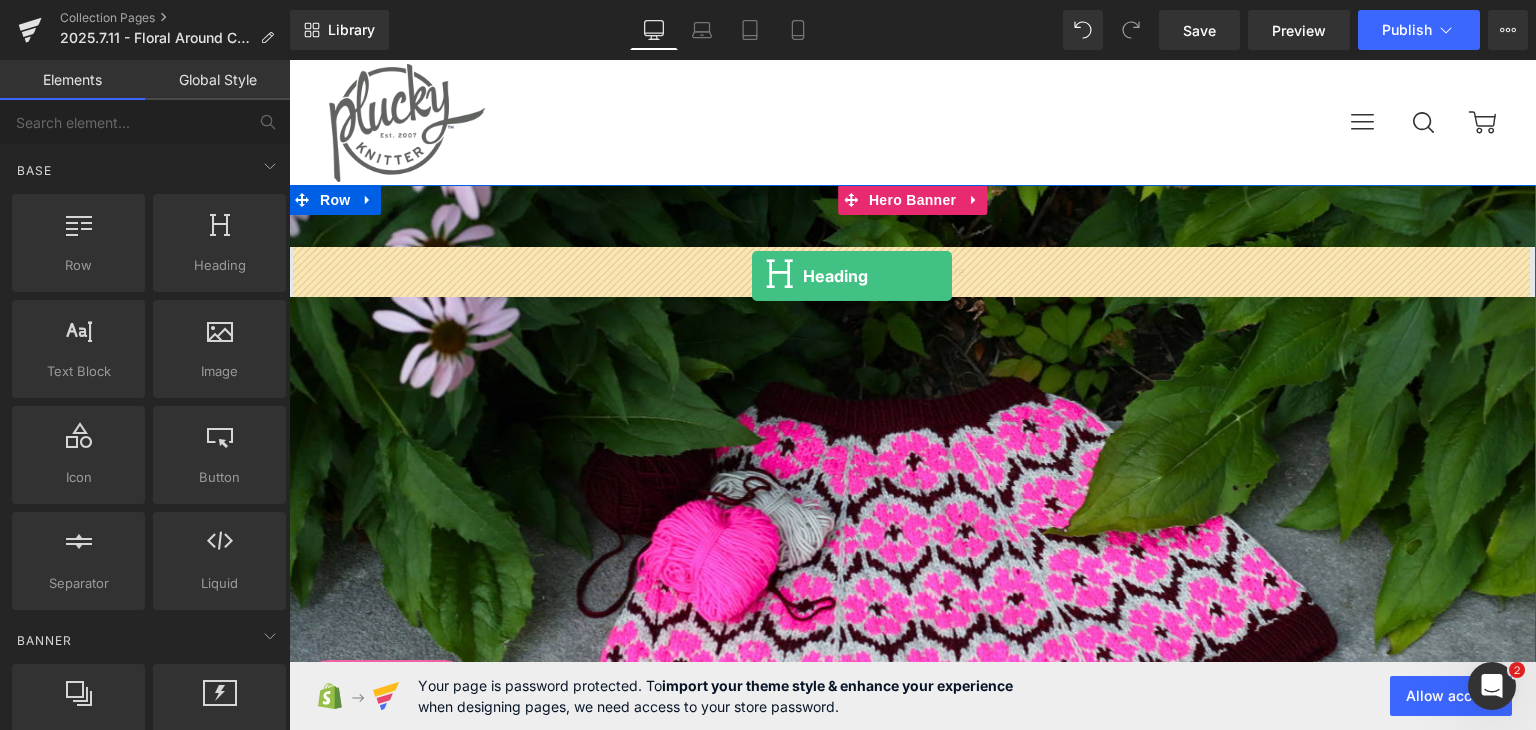 drag, startPoint x: 498, startPoint y: 303, endPoint x: 755, endPoint y: 274, distance: 258.631 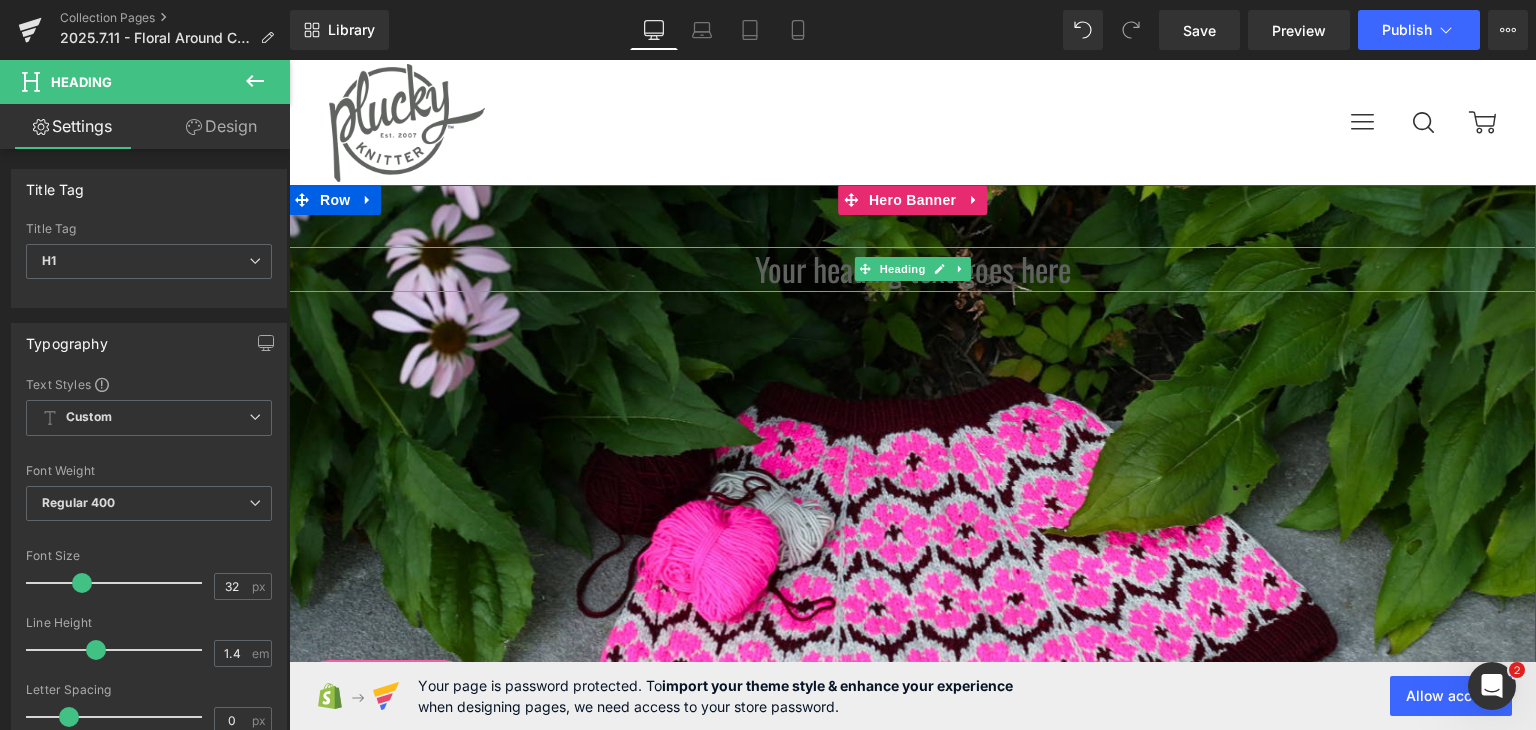 click on "Your heading text goes here" at bounding box center [912, 269] 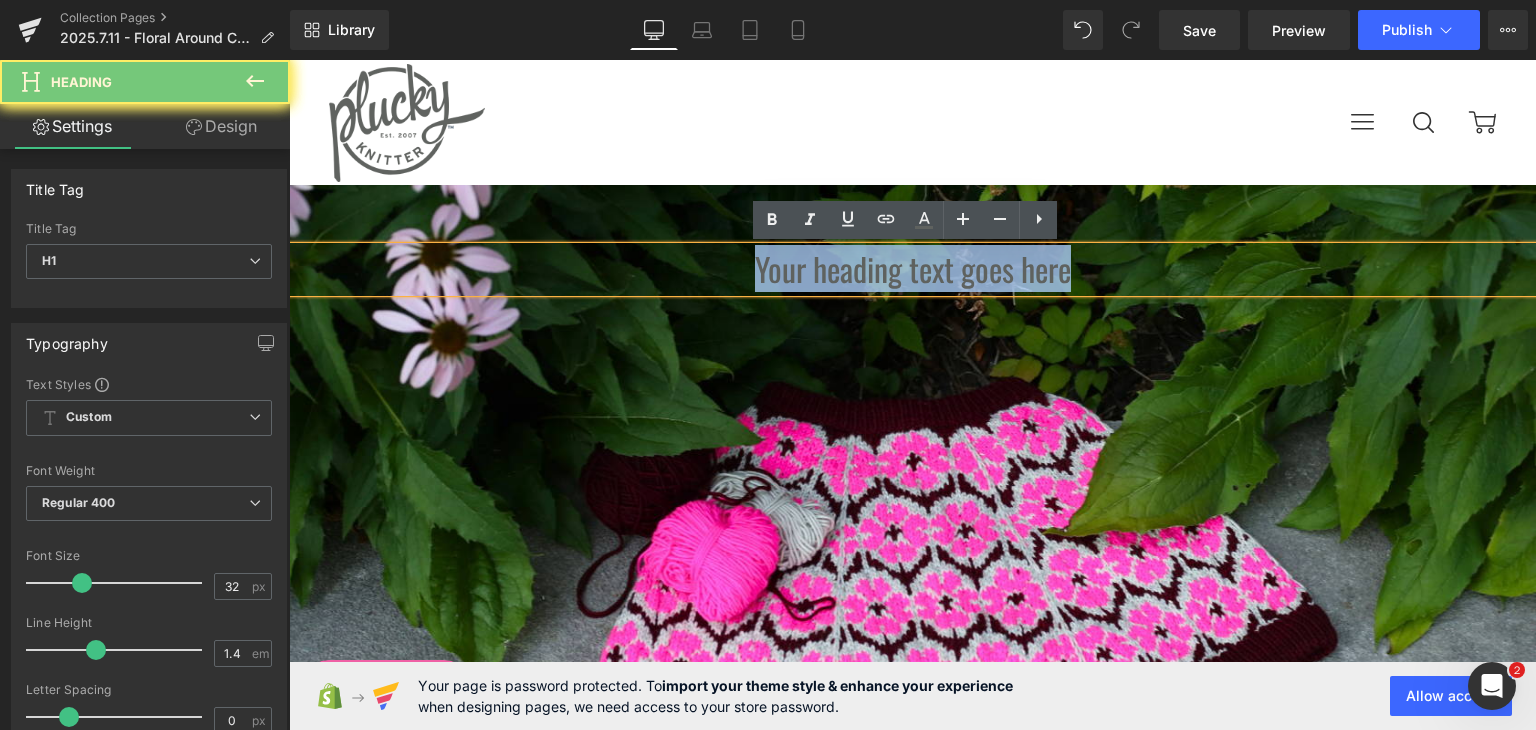 click on "Your heading text goes here" at bounding box center [912, 269] 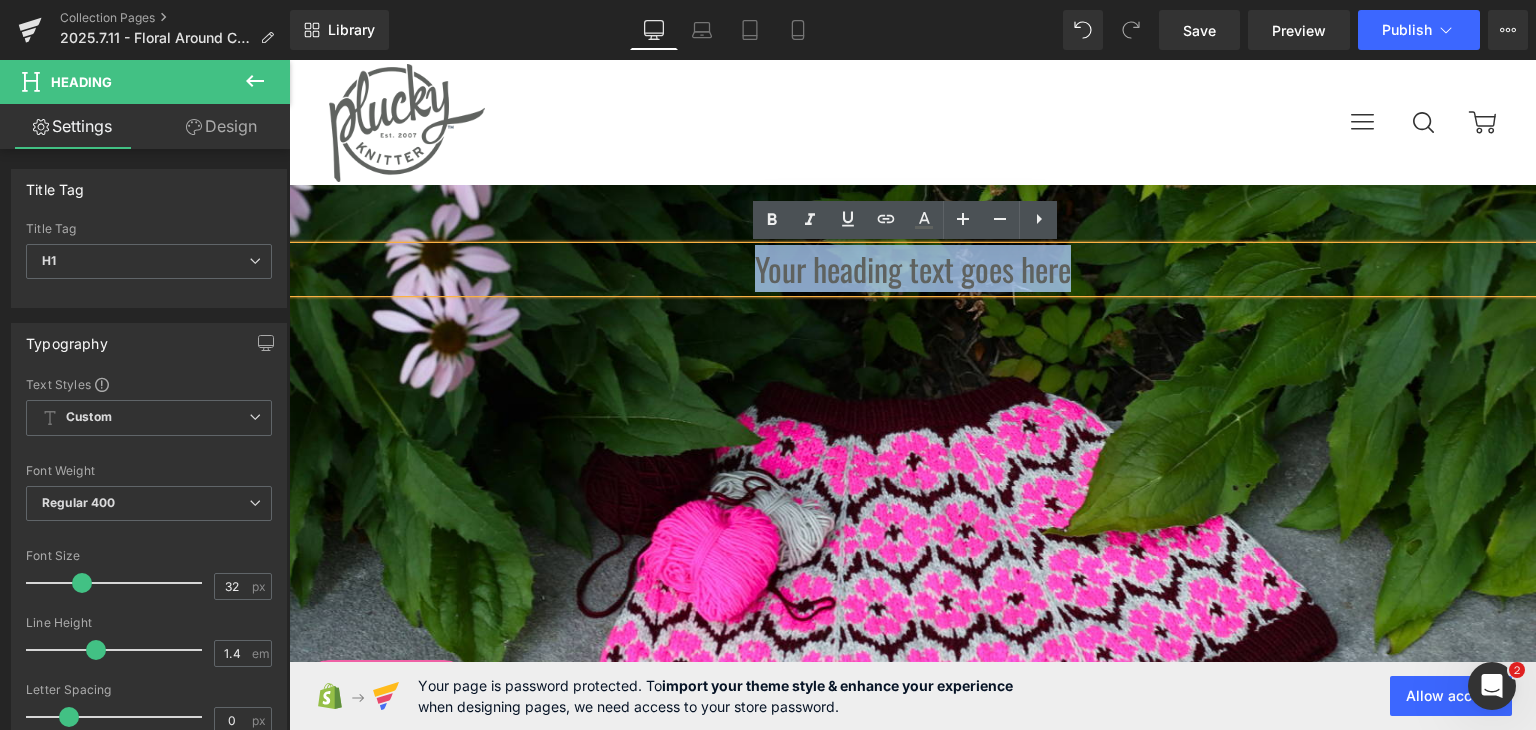type 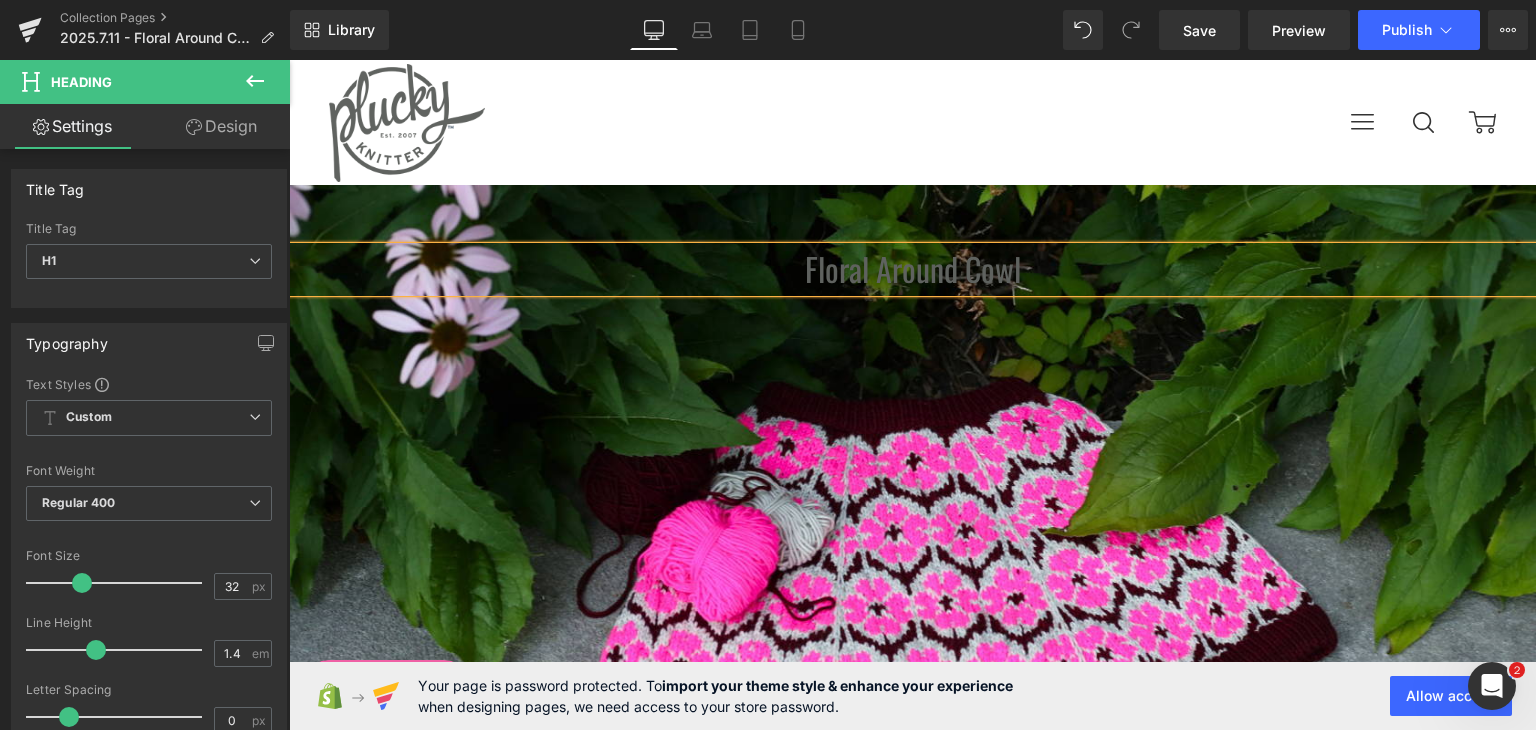 click on "Floral Around Cowl" at bounding box center [912, 269] 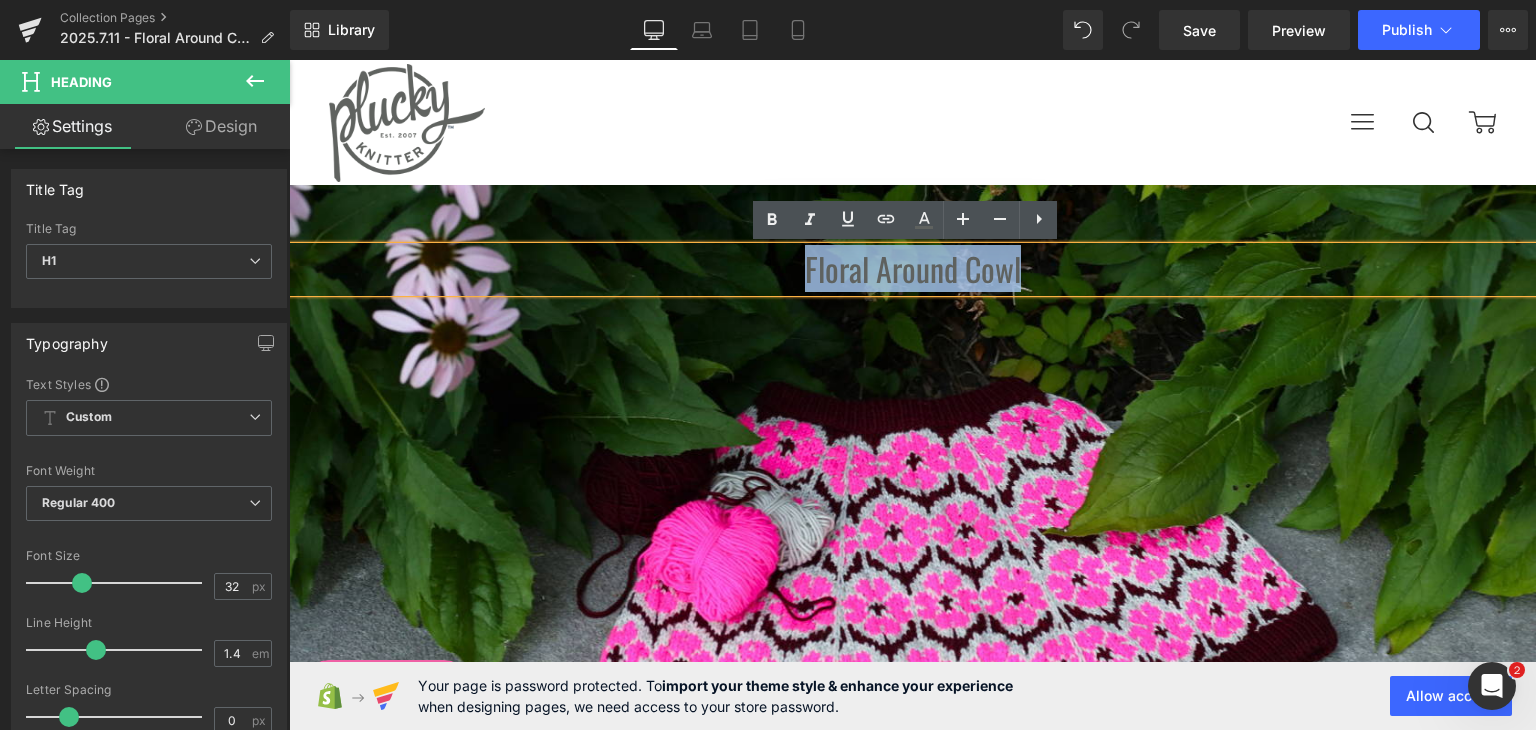 drag, startPoint x: 790, startPoint y: 270, endPoint x: 1042, endPoint y: 257, distance: 252.3351 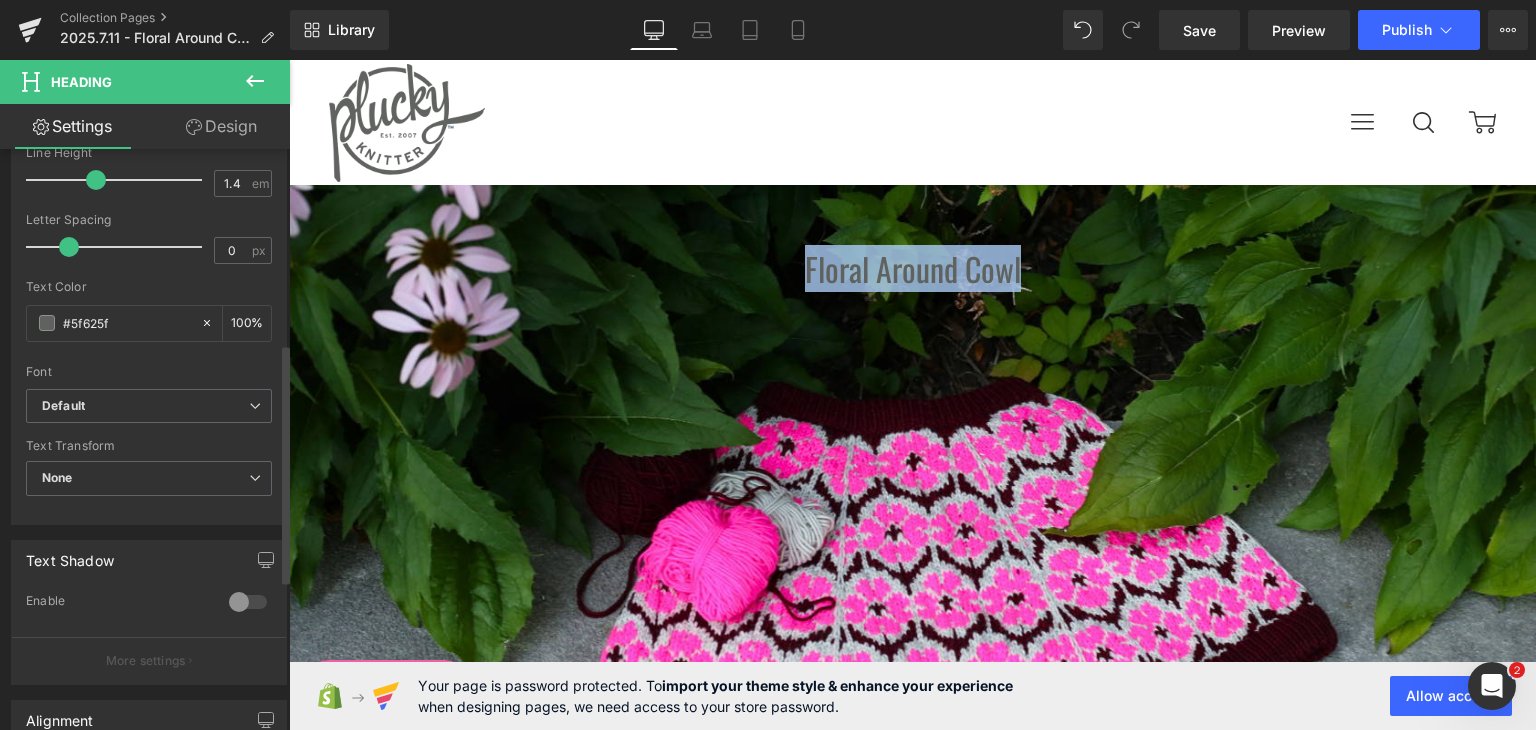 scroll, scrollTop: 468, scrollLeft: 0, axis: vertical 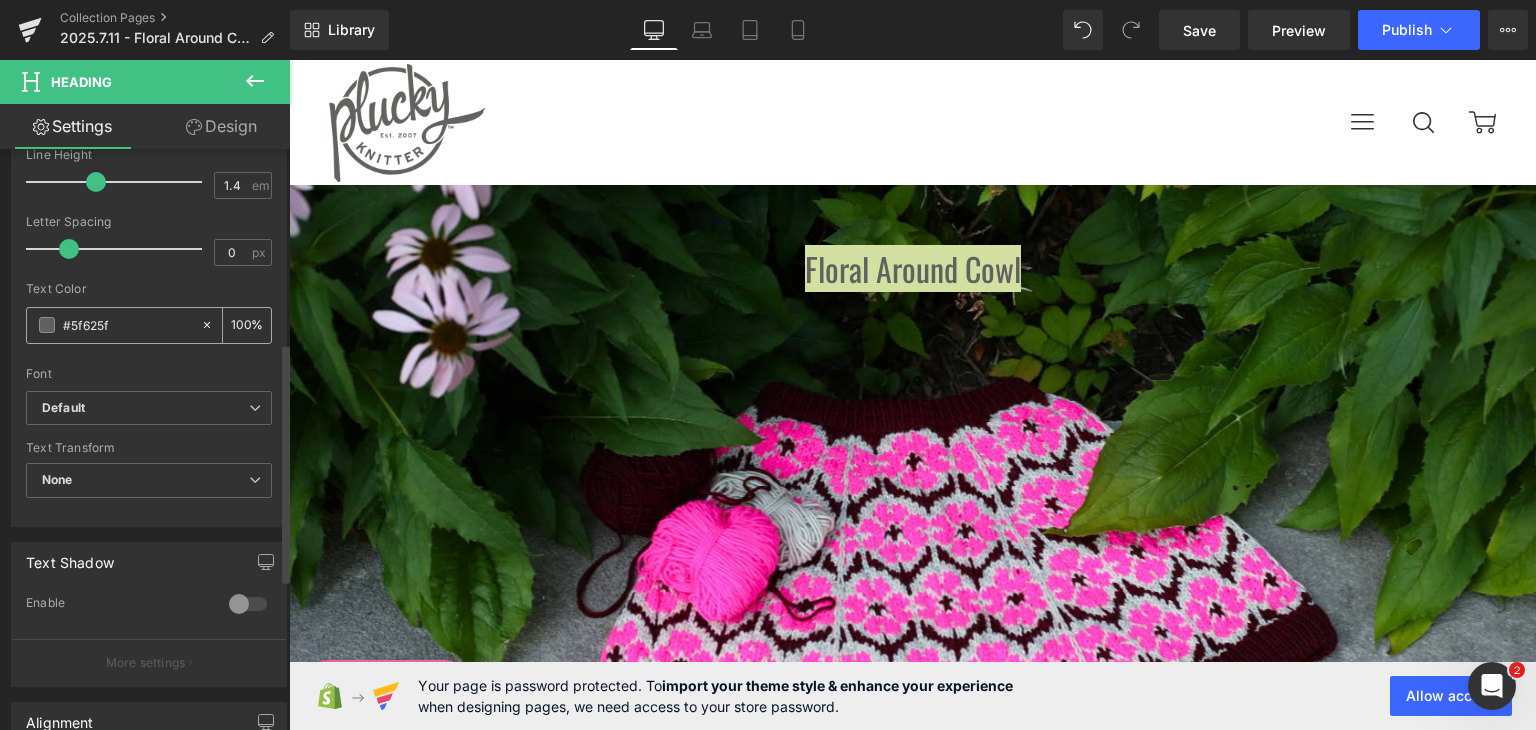 click at bounding box center (47, 325) 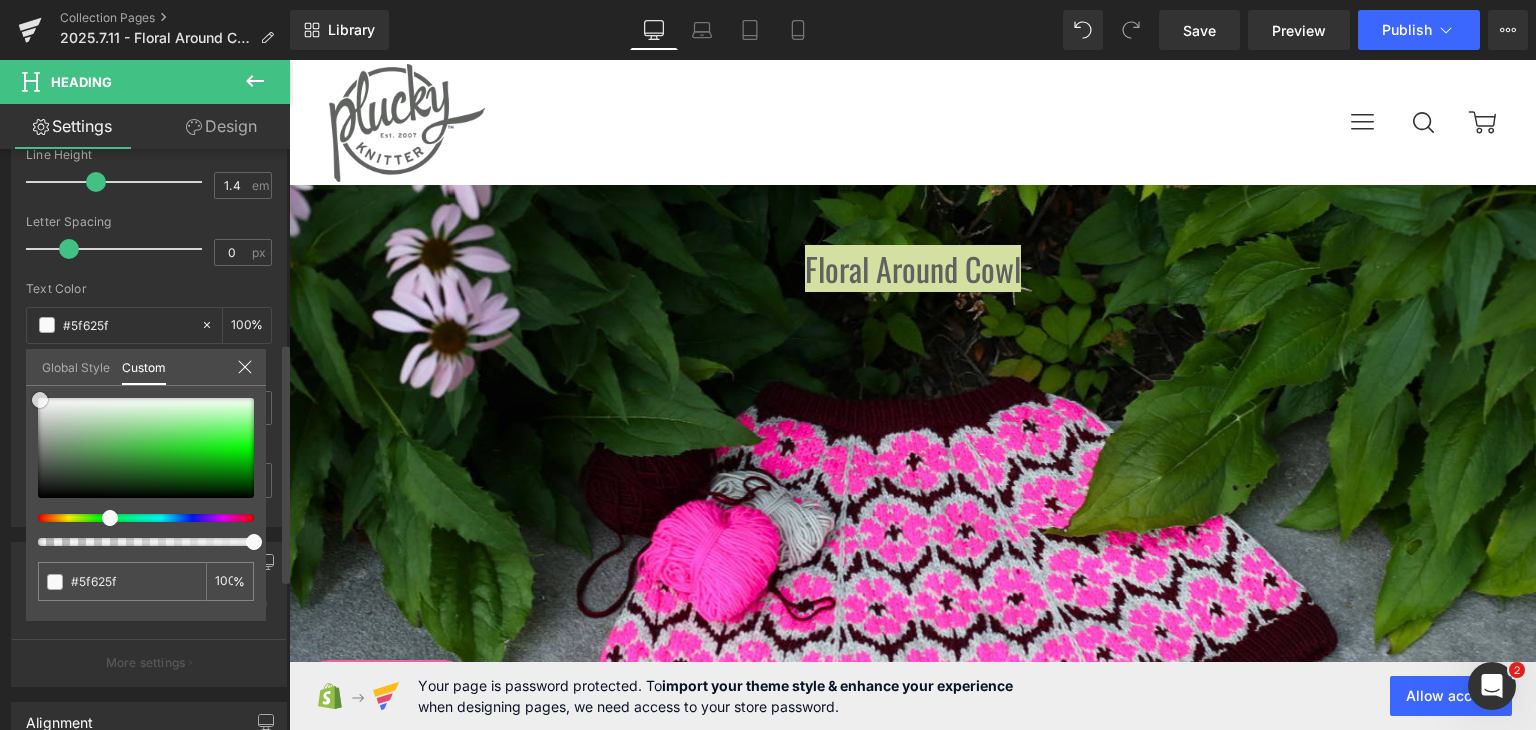 type on "#f9f9f9" 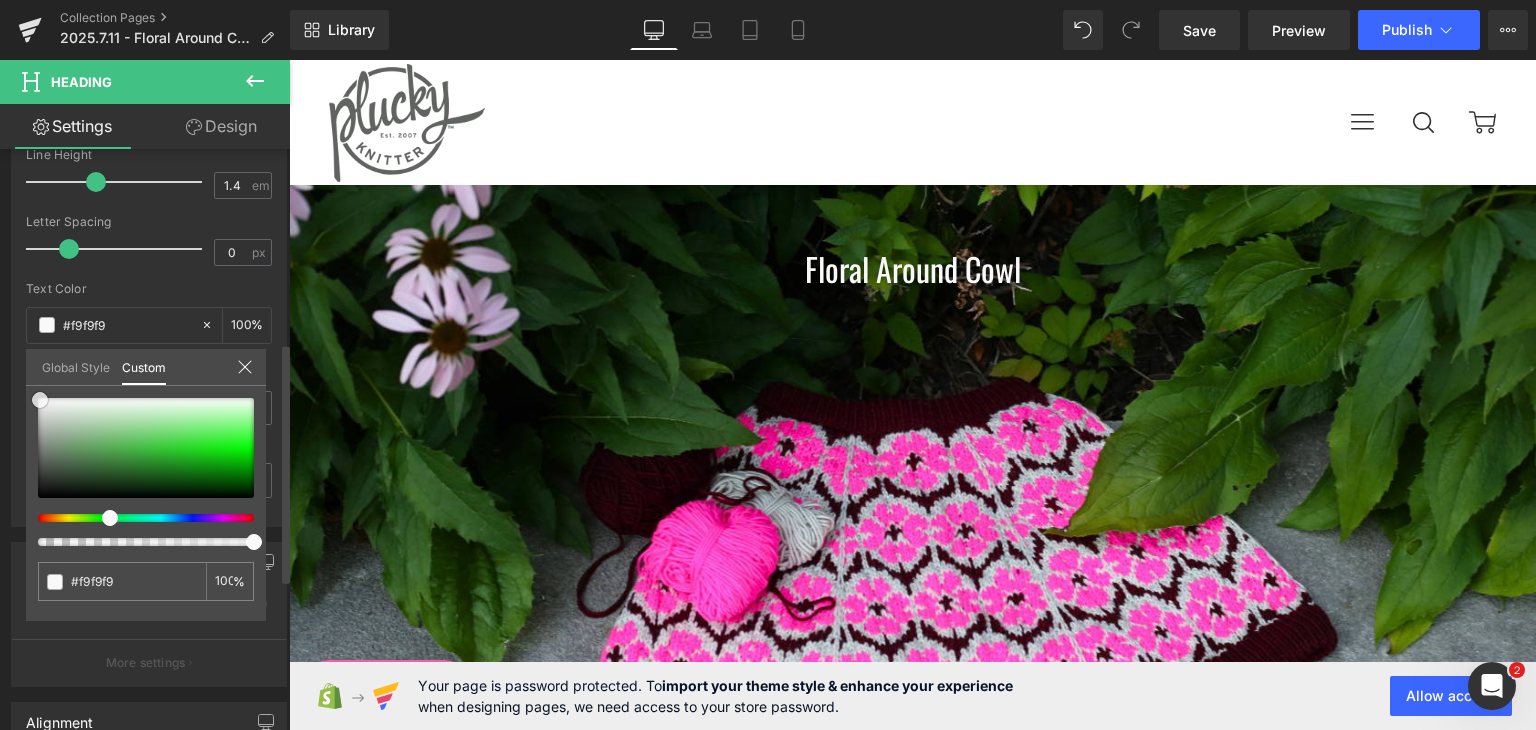 click at bounding box center [146, 448] 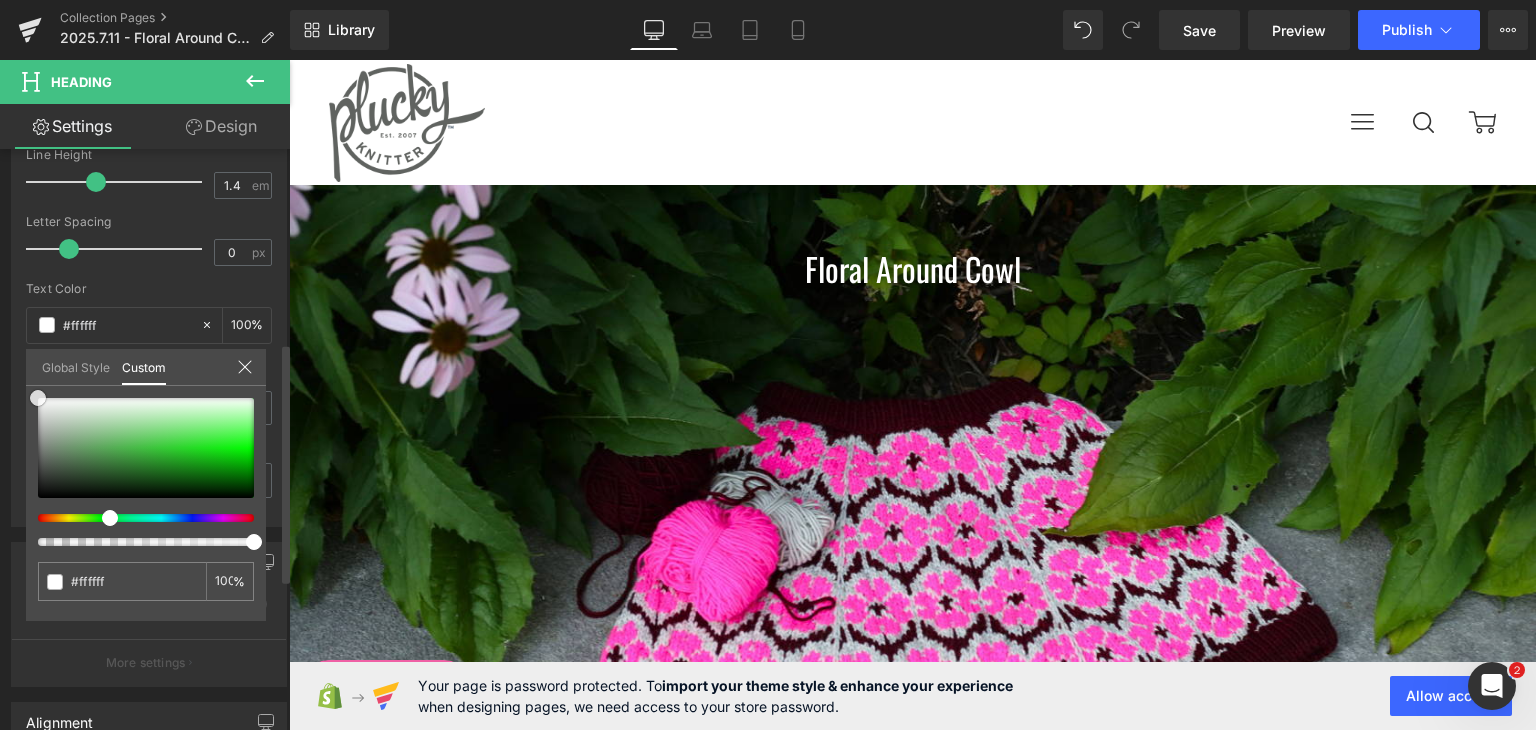drag, startPoint x: 40, startPoint y: 399, endPoint x: 6, endPoint y: 347, distance: 62.1289 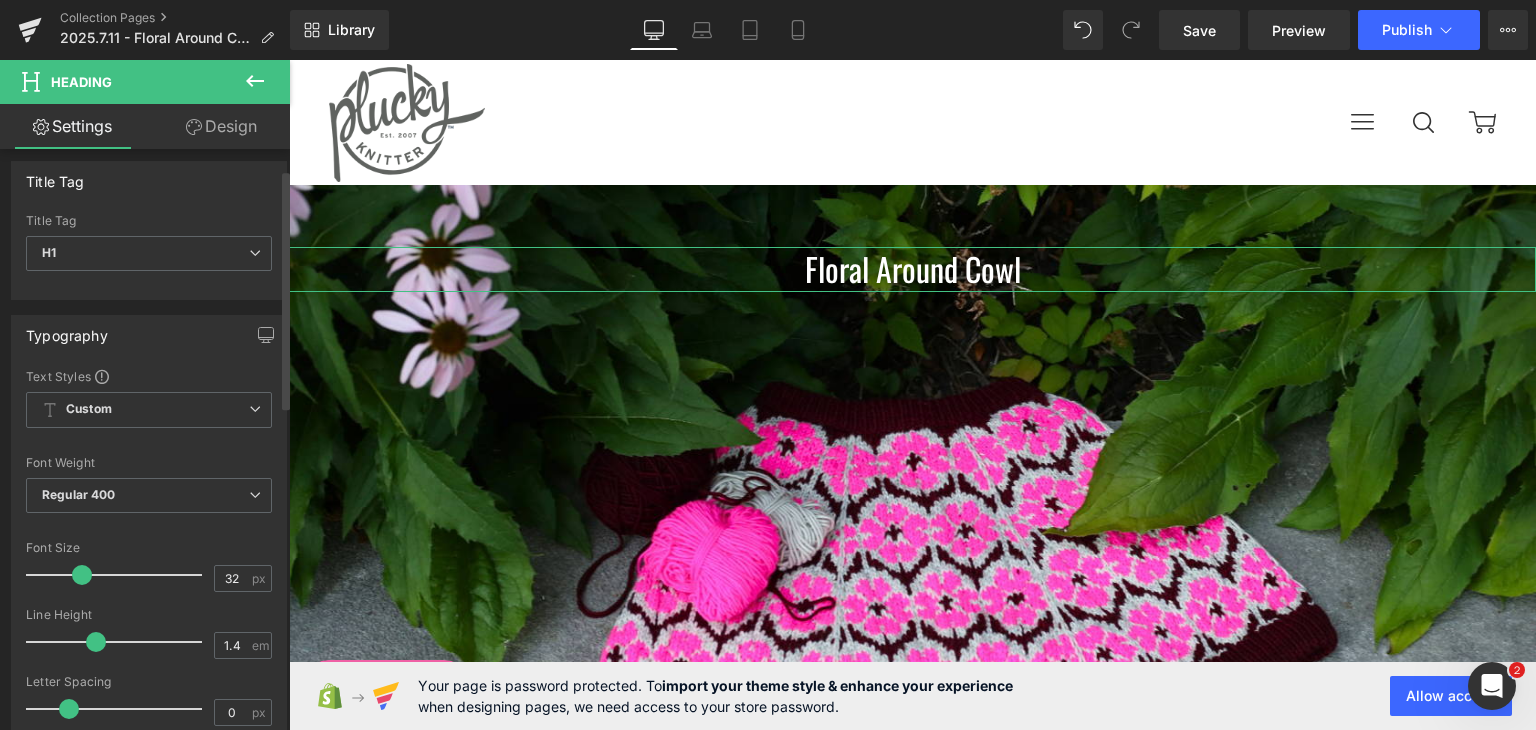 scroll, scrollTop: 0, scrollLeft: 0, axis: both 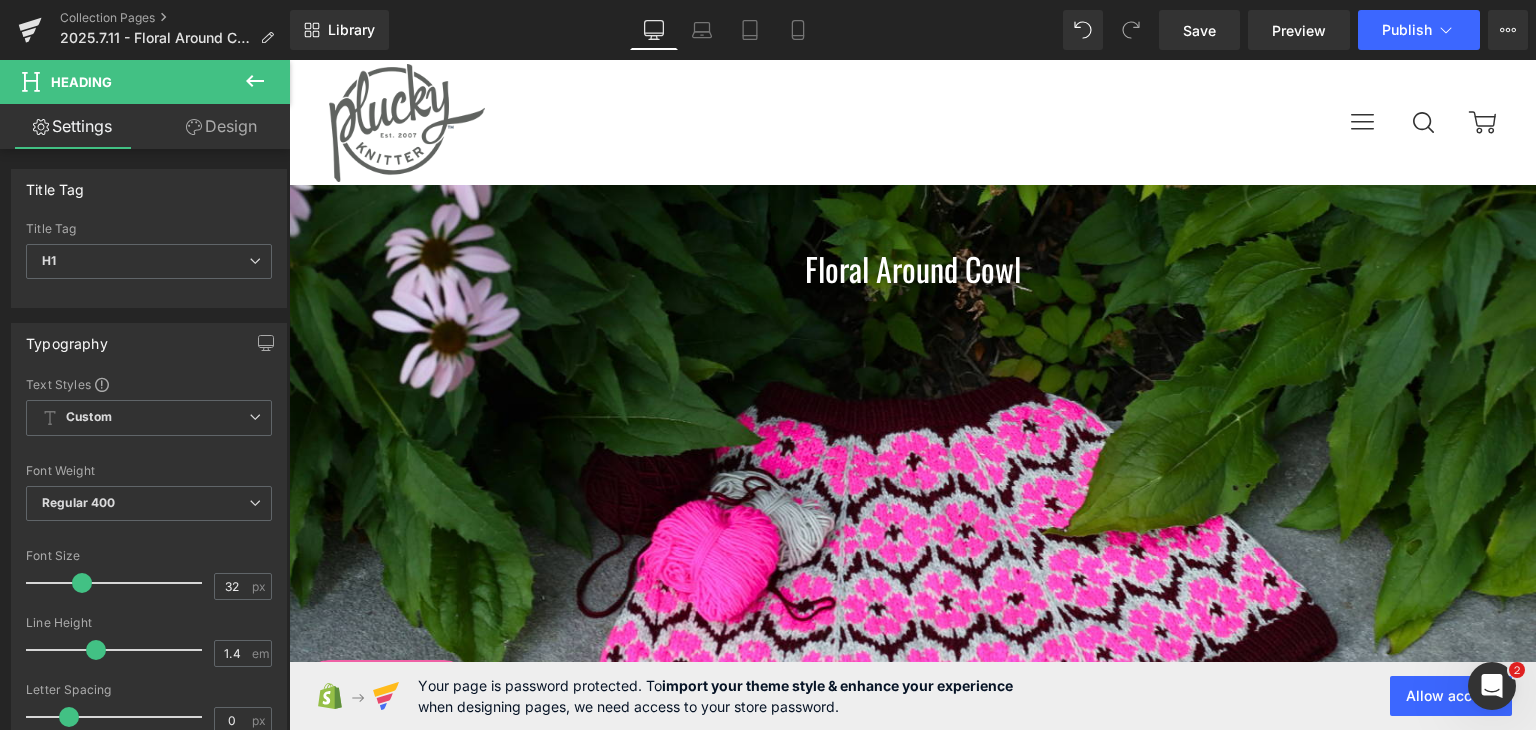 click on "icon-account
icon-glass
Close menu
Main menu
Home
Wall Sale: Making Room
PK Essentials
Quick Ship Kits
Gift Certificate
Blog
My Account
Log in" at bounding box center [912, 3663] 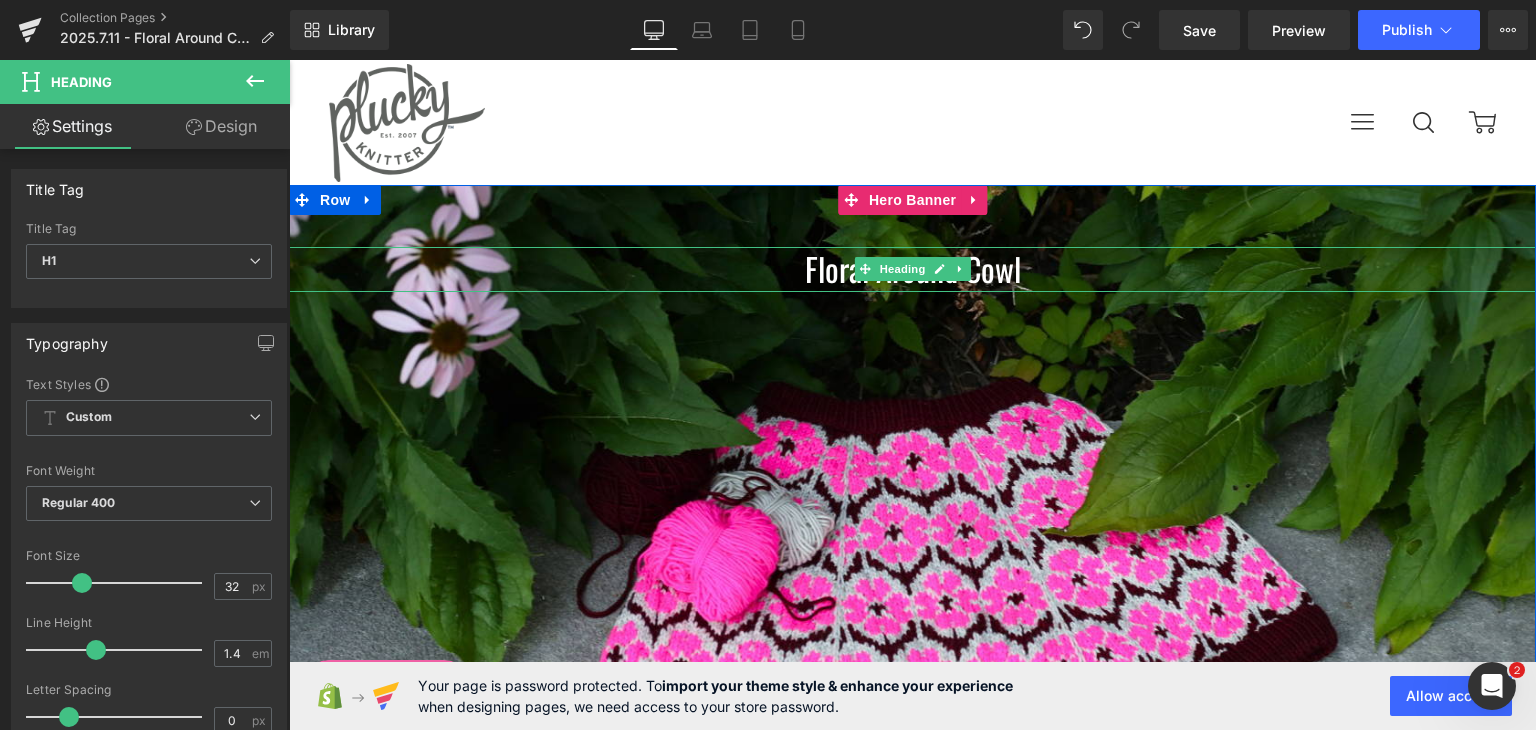 click on "Floral Around Cowl" at bounding box center [912, 269] 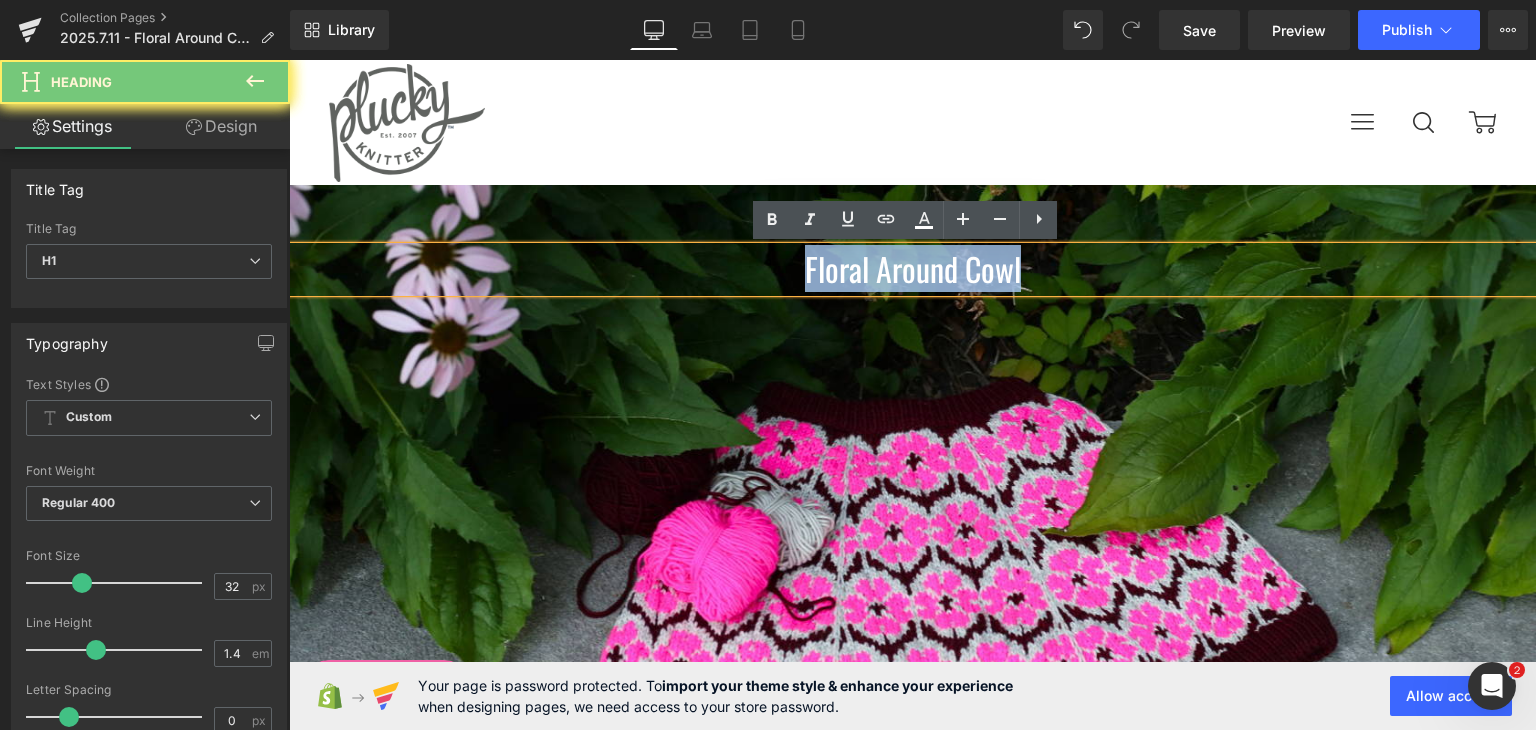 click on "Floral Around Cowl" at bounding box center (912, 269) 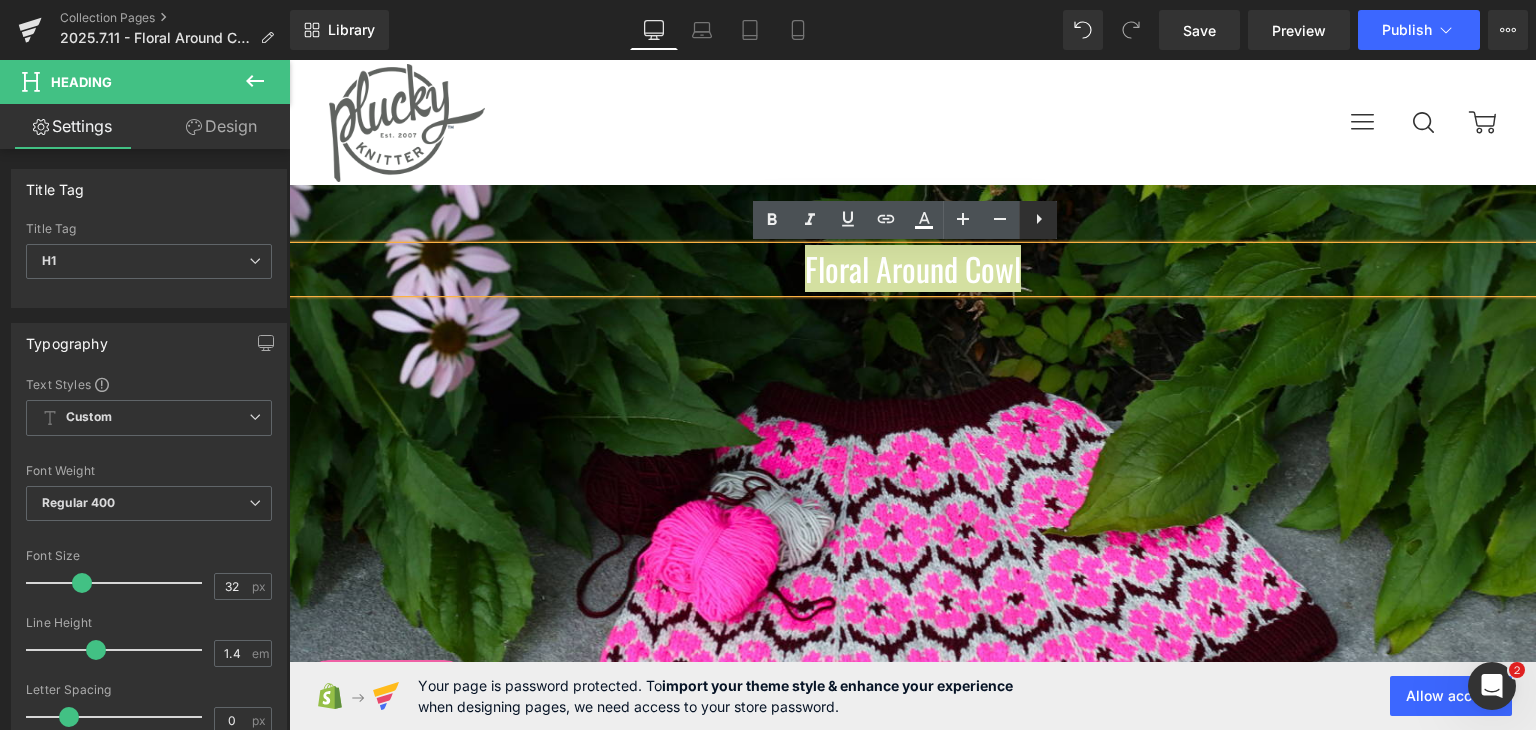 click 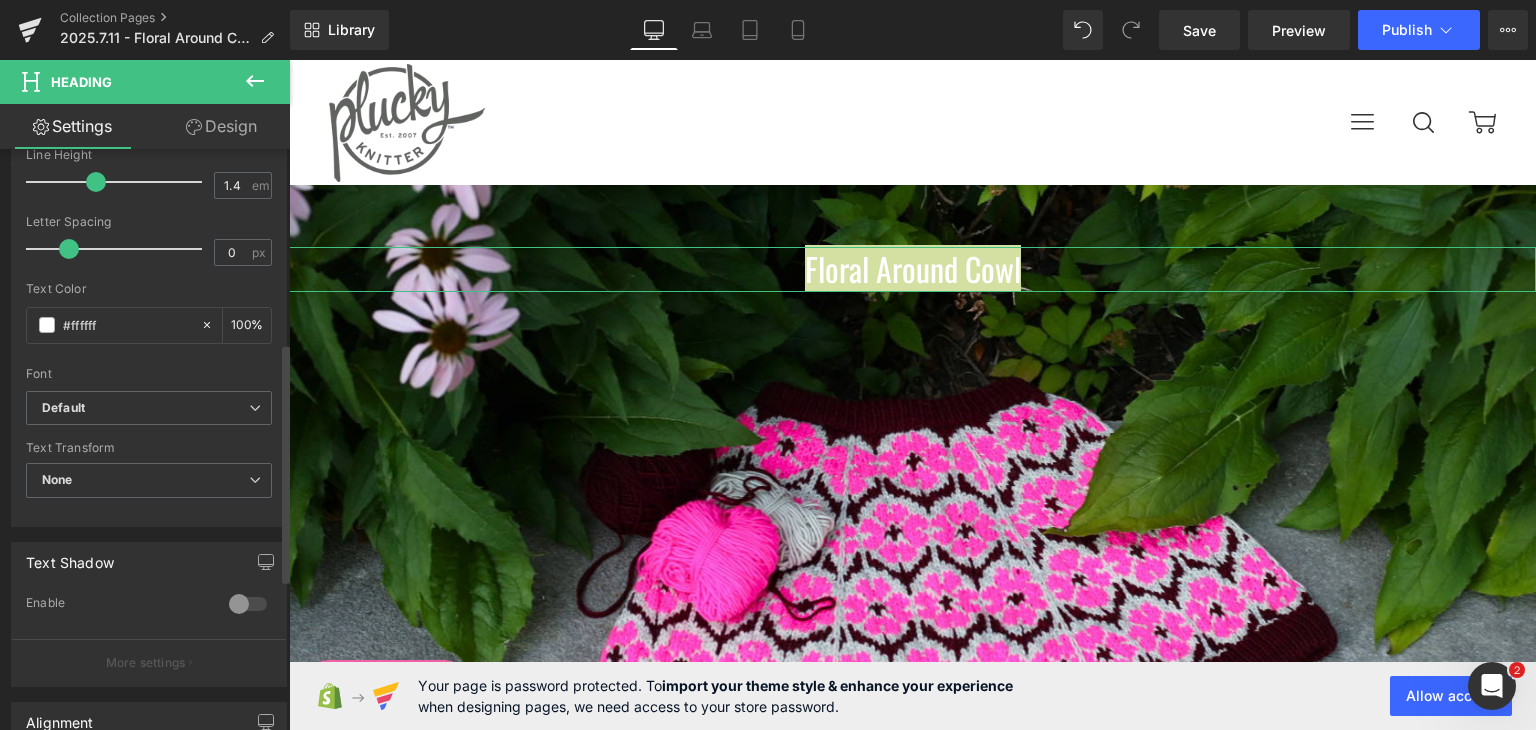 scroll, scrollTop: 468, scrollLeft: 0, axis: vertical 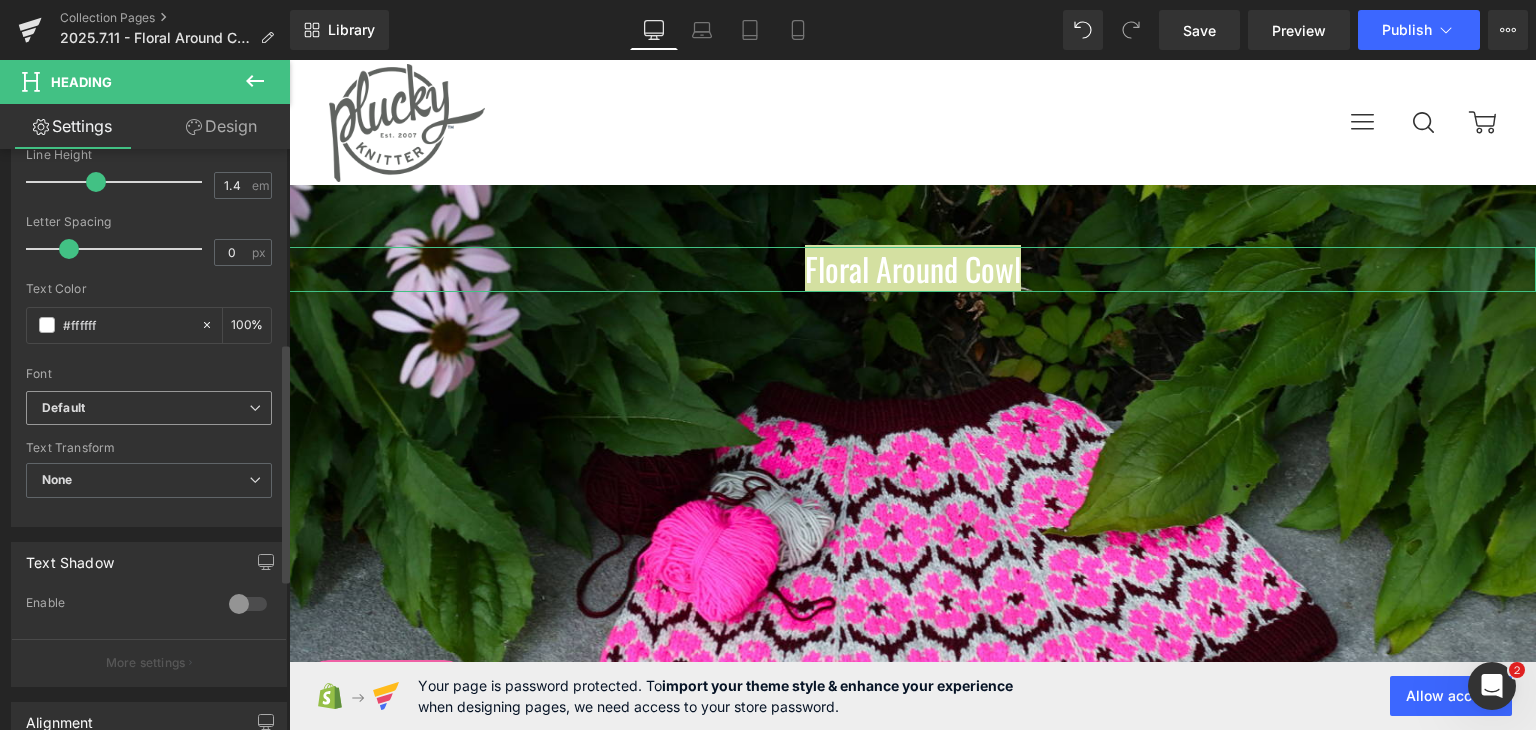 click on "Default" at bounding box center (145, 408) 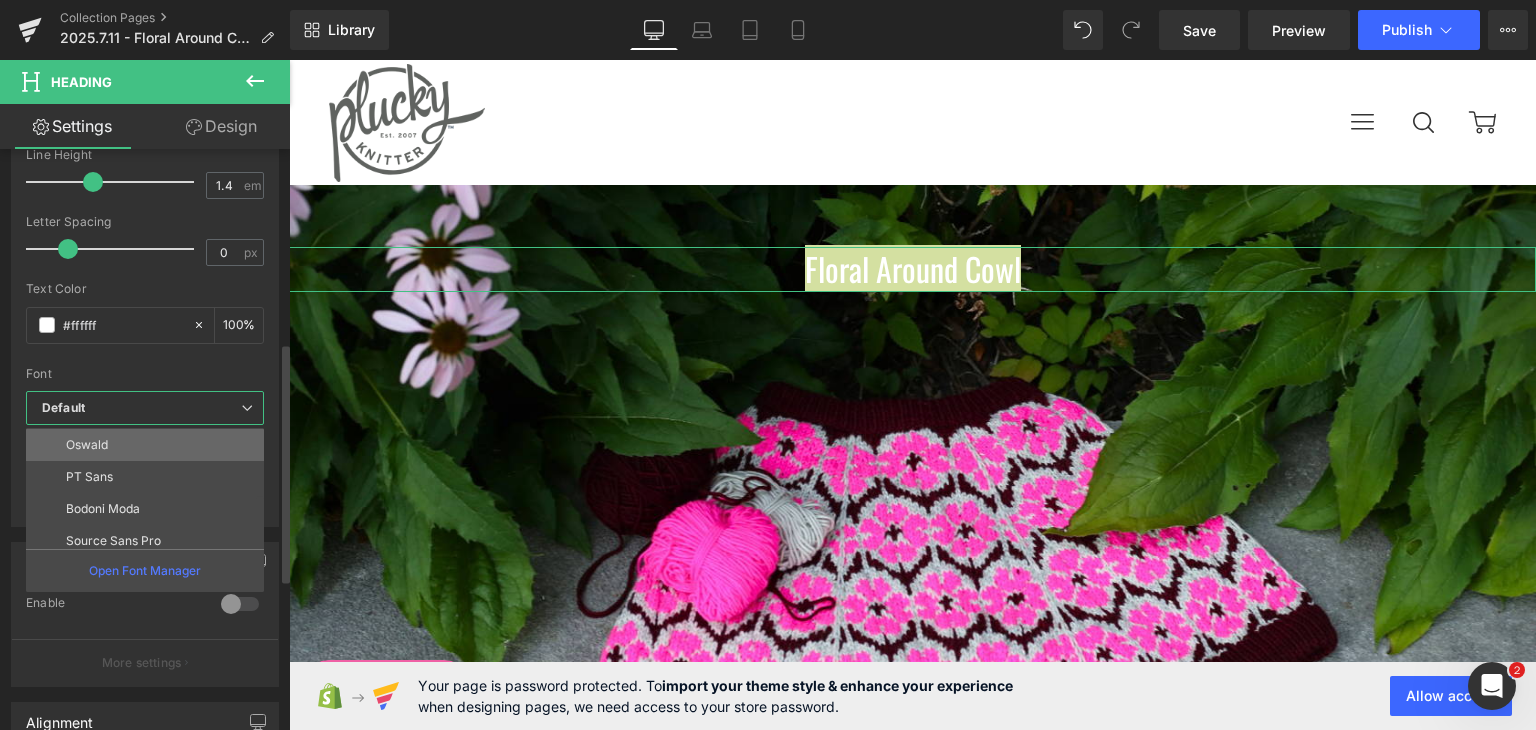 scroll, scrollTop: 104, scrollLeft: 0, axis: vertical 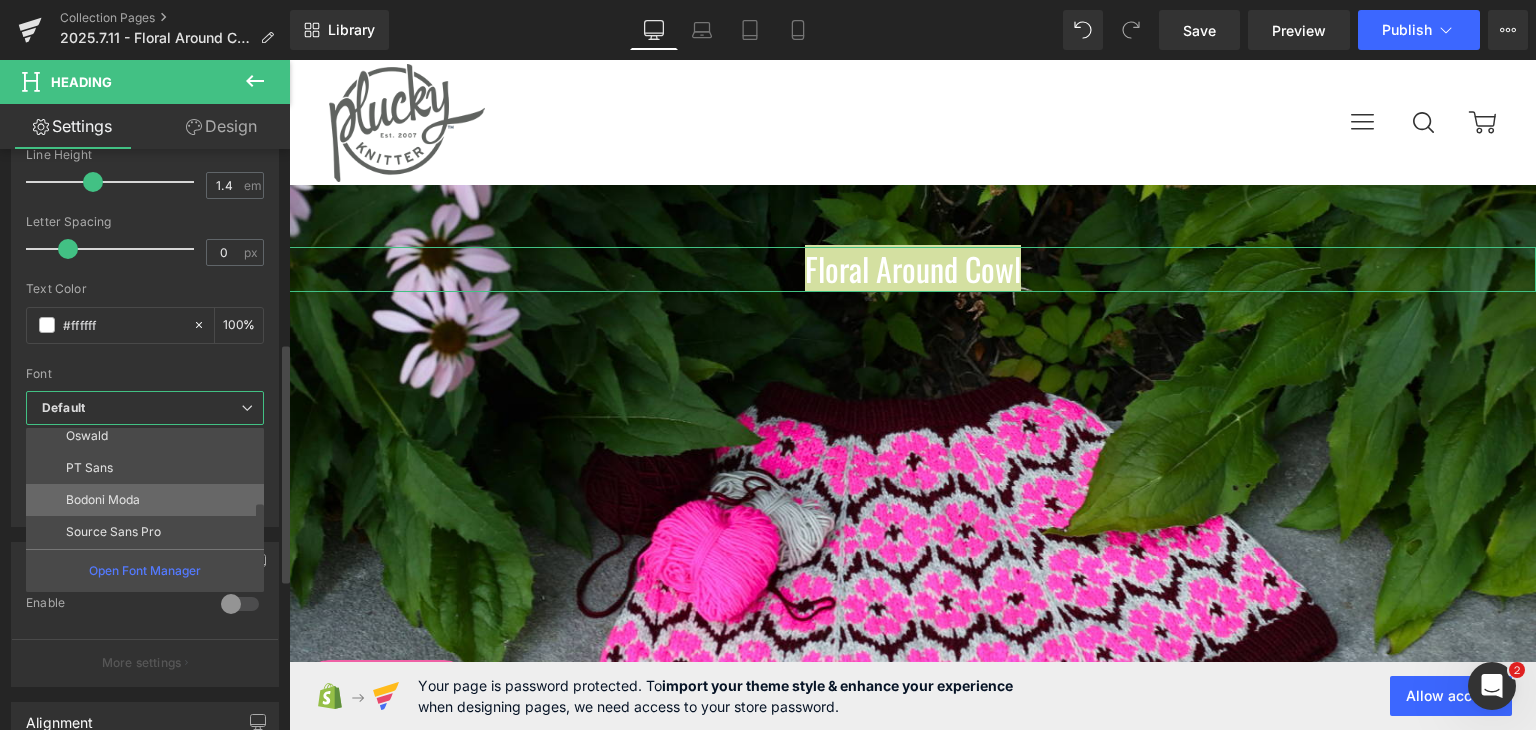 click on "Bodoni Moda" at bounding box center [103, 500] 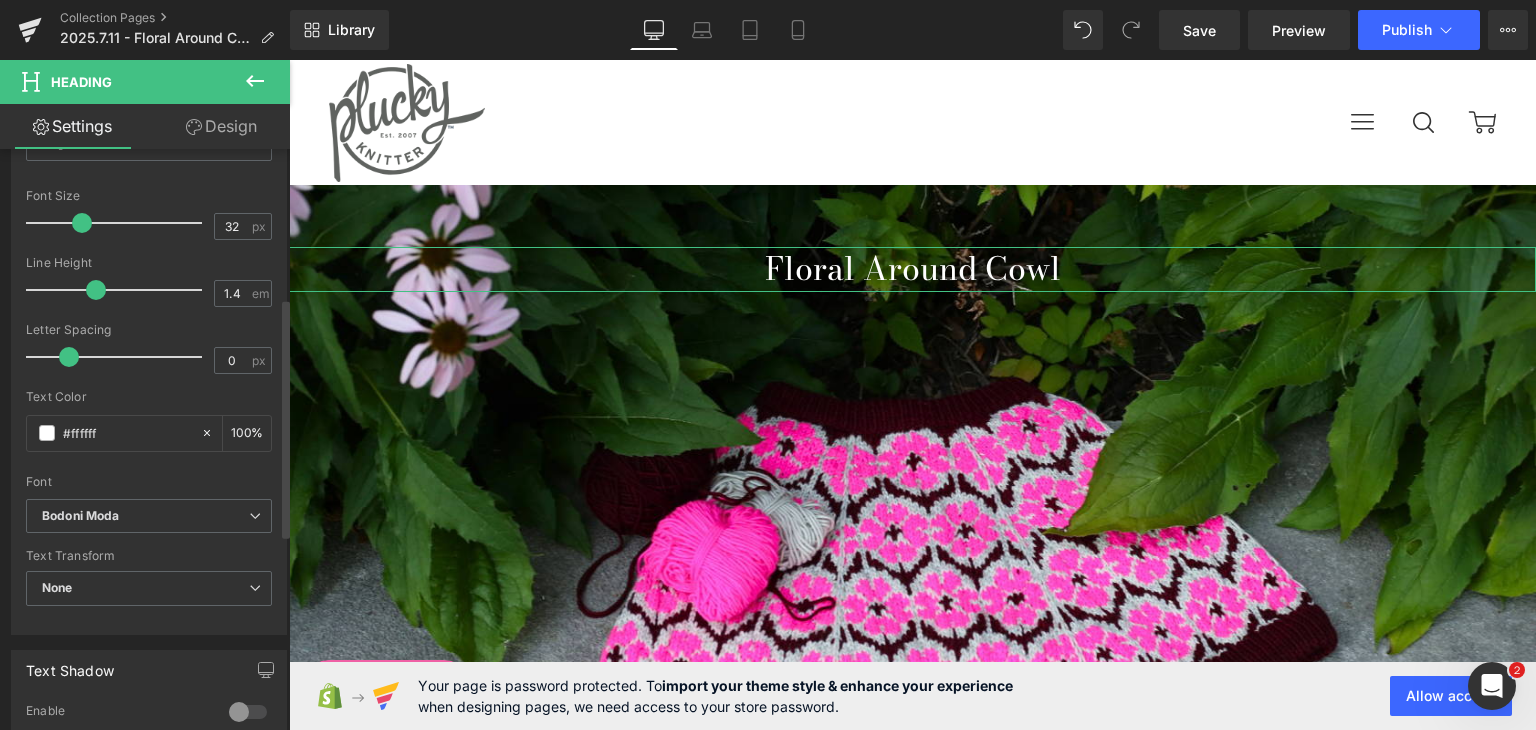 scroll, scrollTop: 360, scrollLeft: 0, axis: vertical 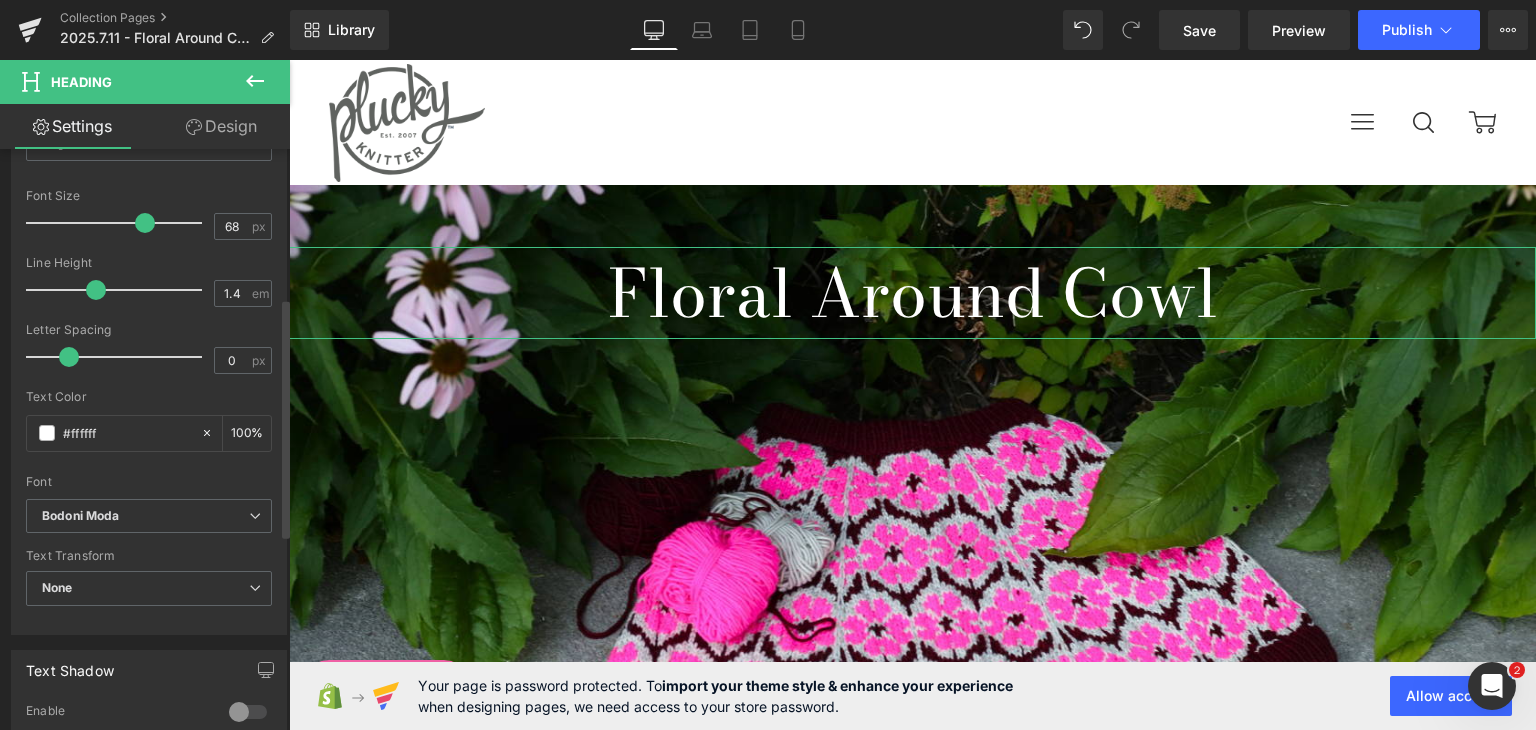 type on "69" 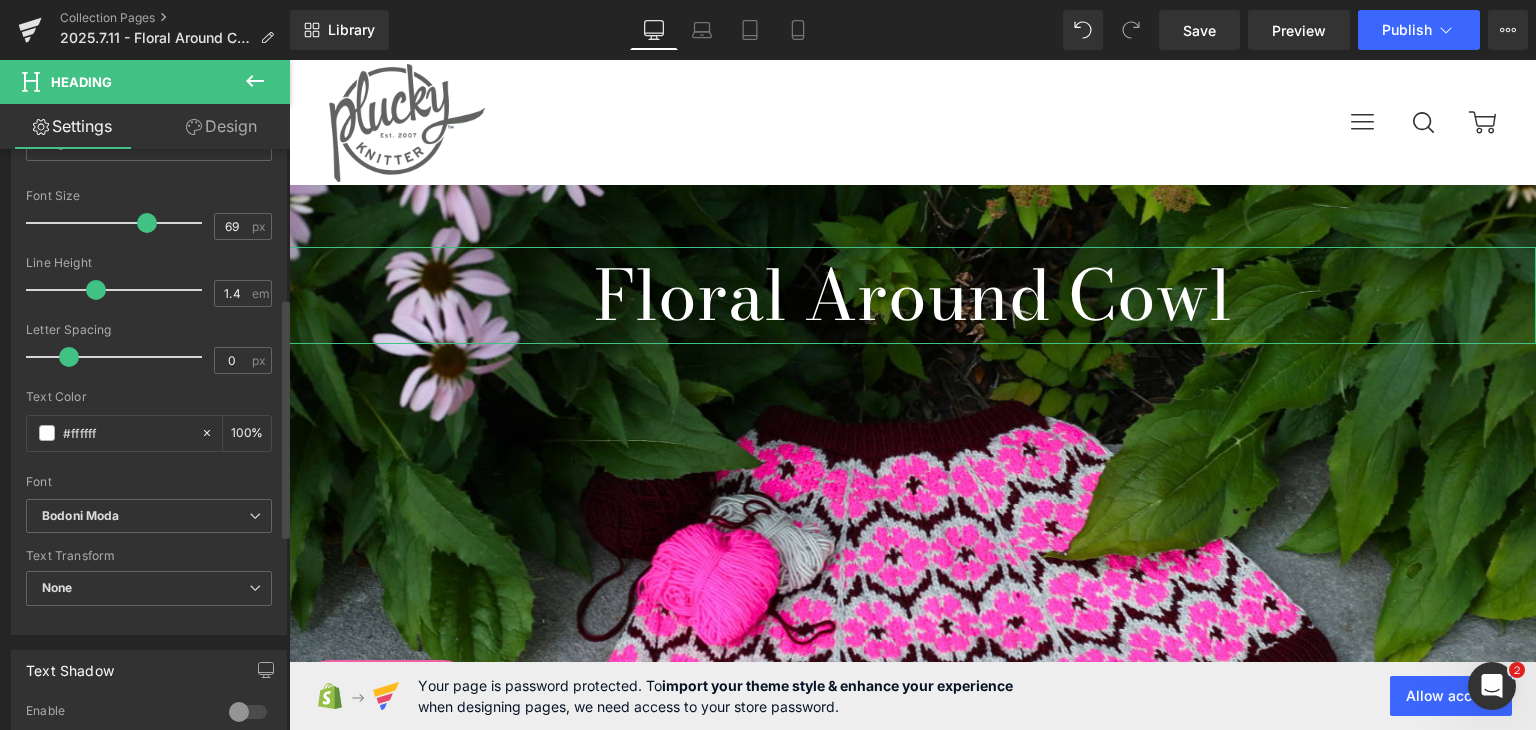 drag, startPoint x: 73, startPoint y: 218, endPoint x: 136, endPoint y: 247, distance: 69.354164 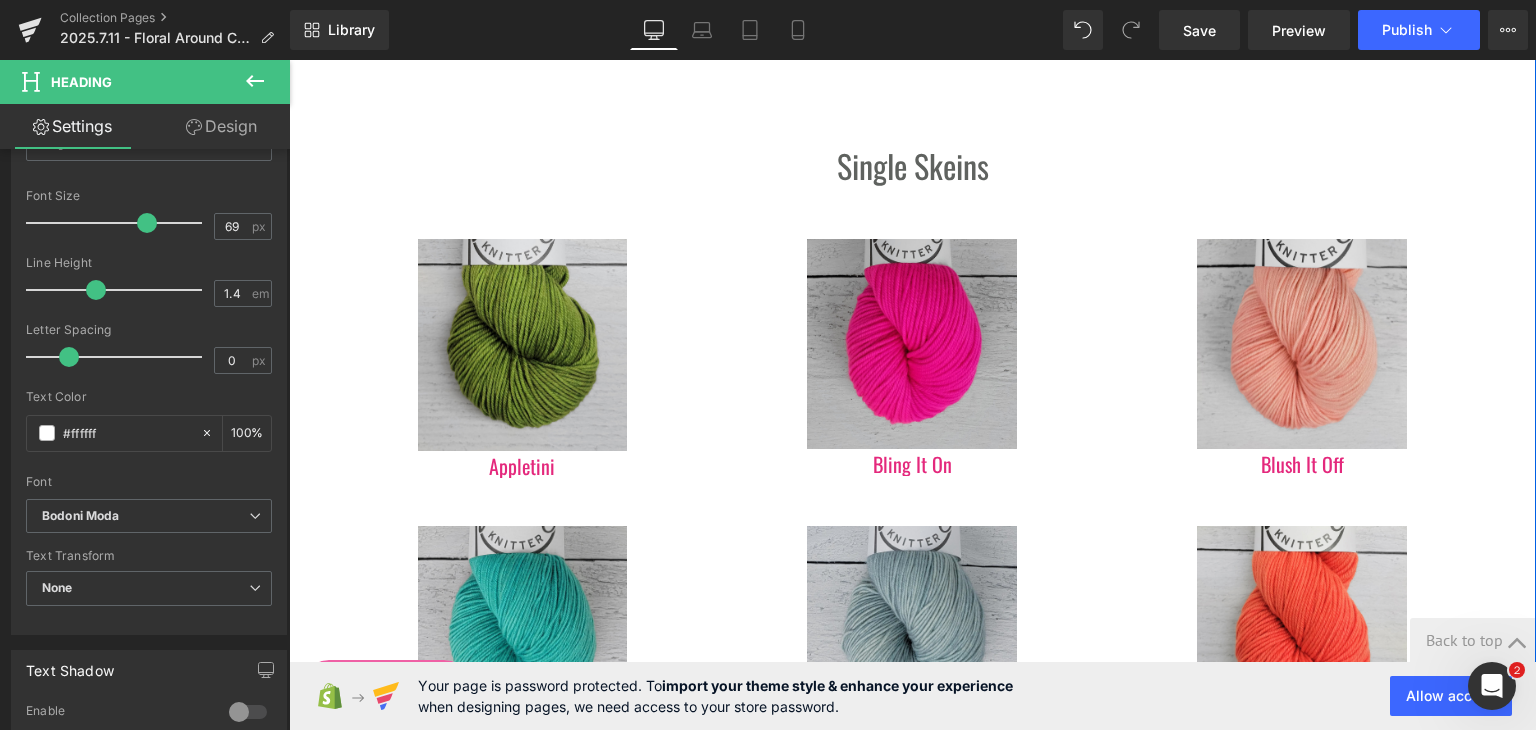 scroll, scrollTop: 2495, scrollLeft: 0, axis: vertical 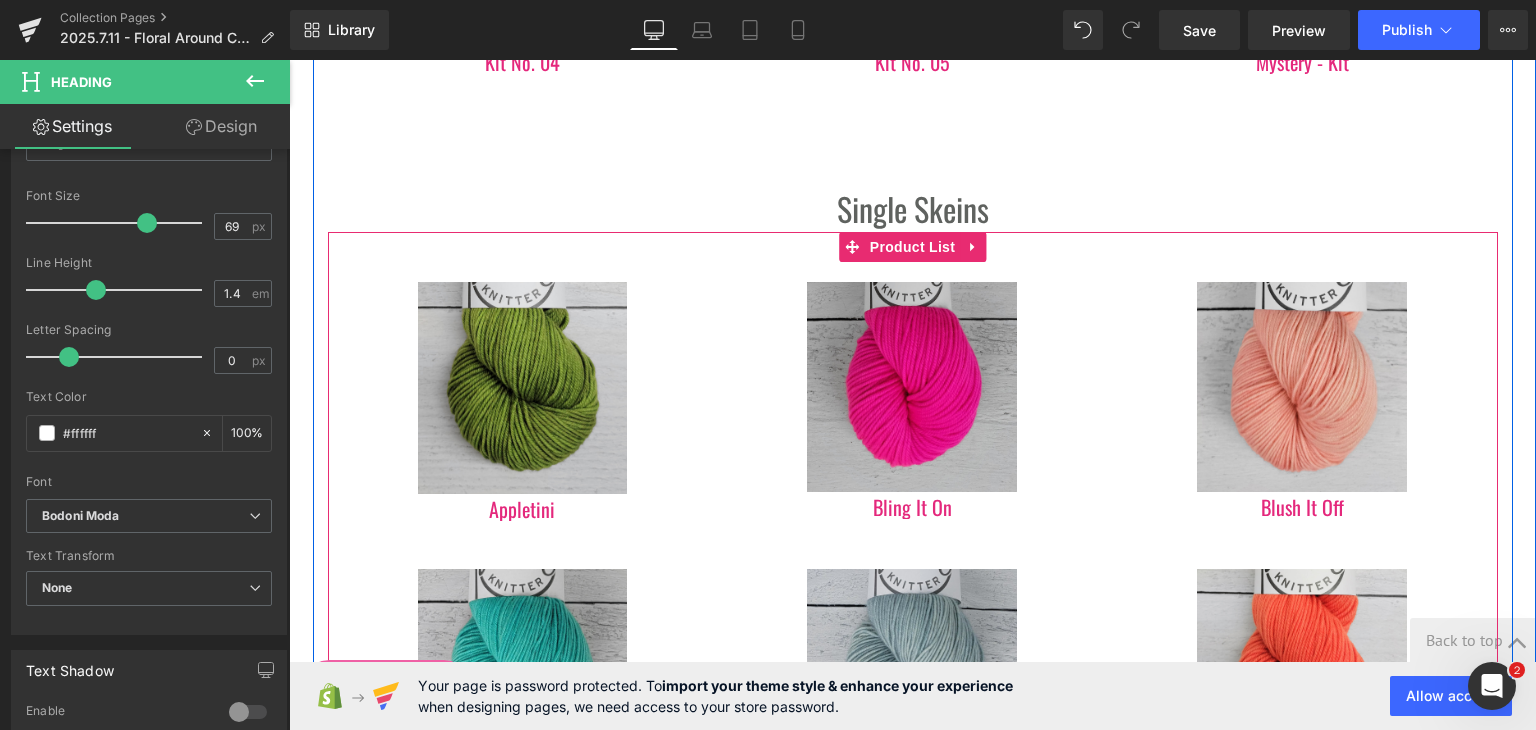 click on "Sale Off
(P) Image
Appletini
(P) Title
Product
Sale Off" at bounding box center (913, 1108) 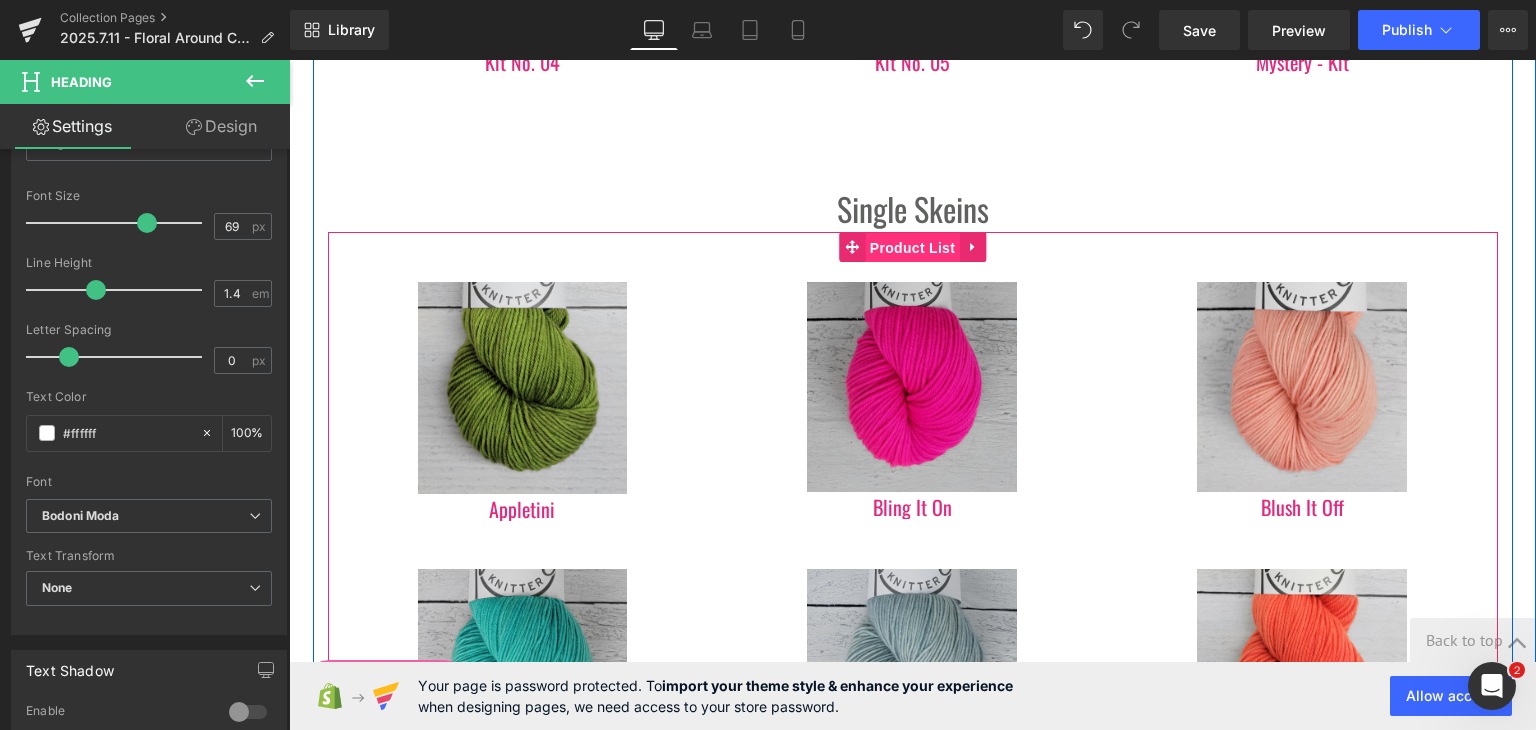 click on "Product List" at bounding box center [912, 248] 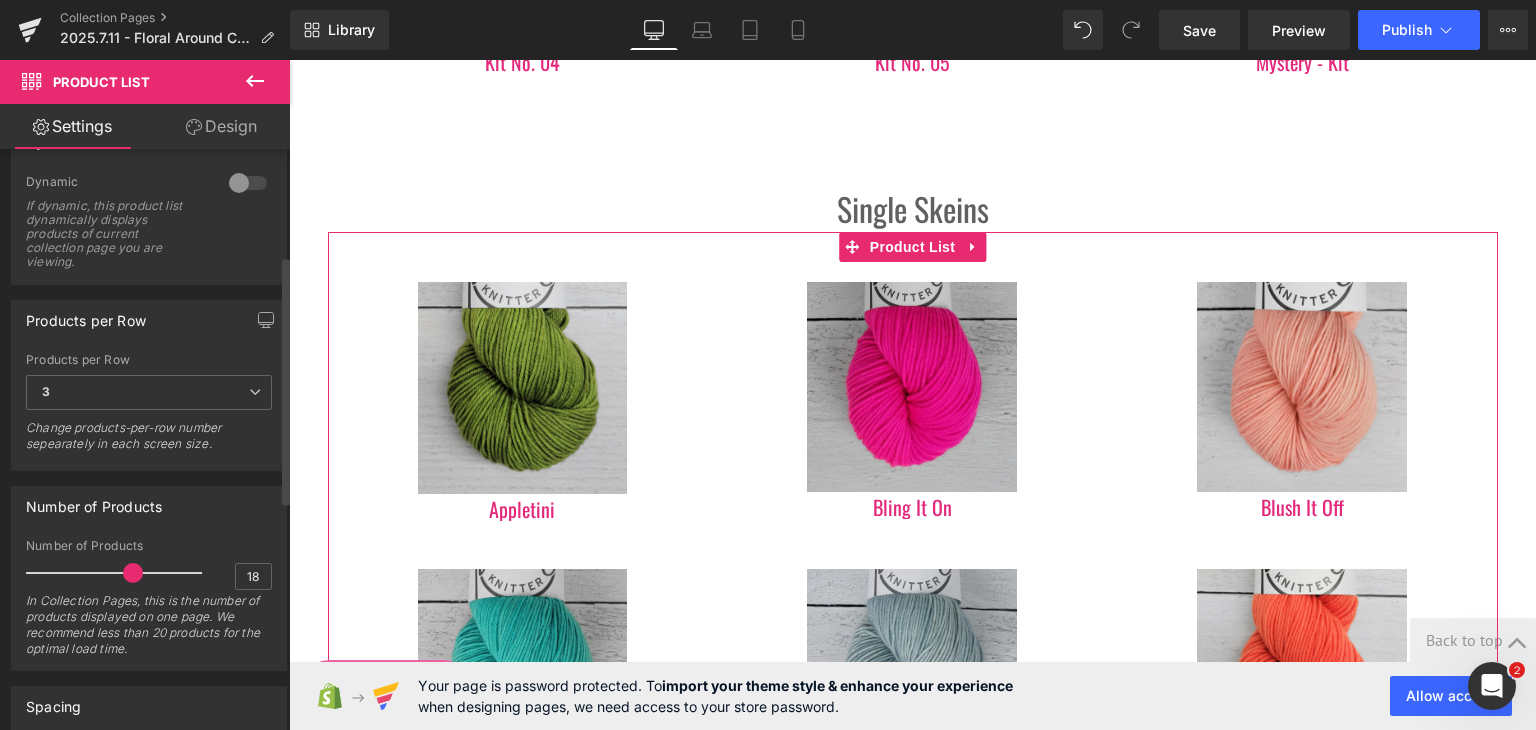 scroll, scrollTop: 248, scrollLeft: 0, axis: vertical 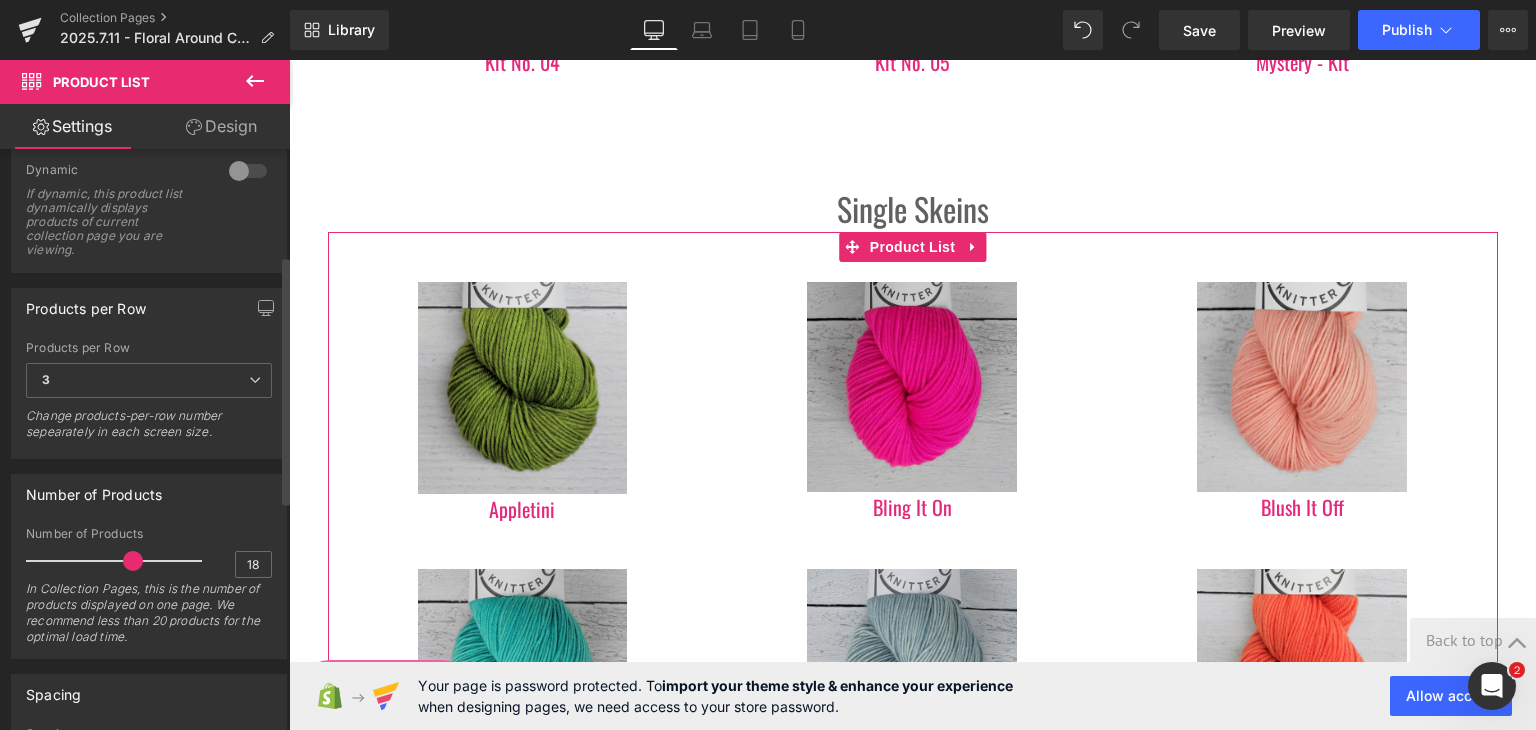 click on "18" at bounding box center (253, 564) 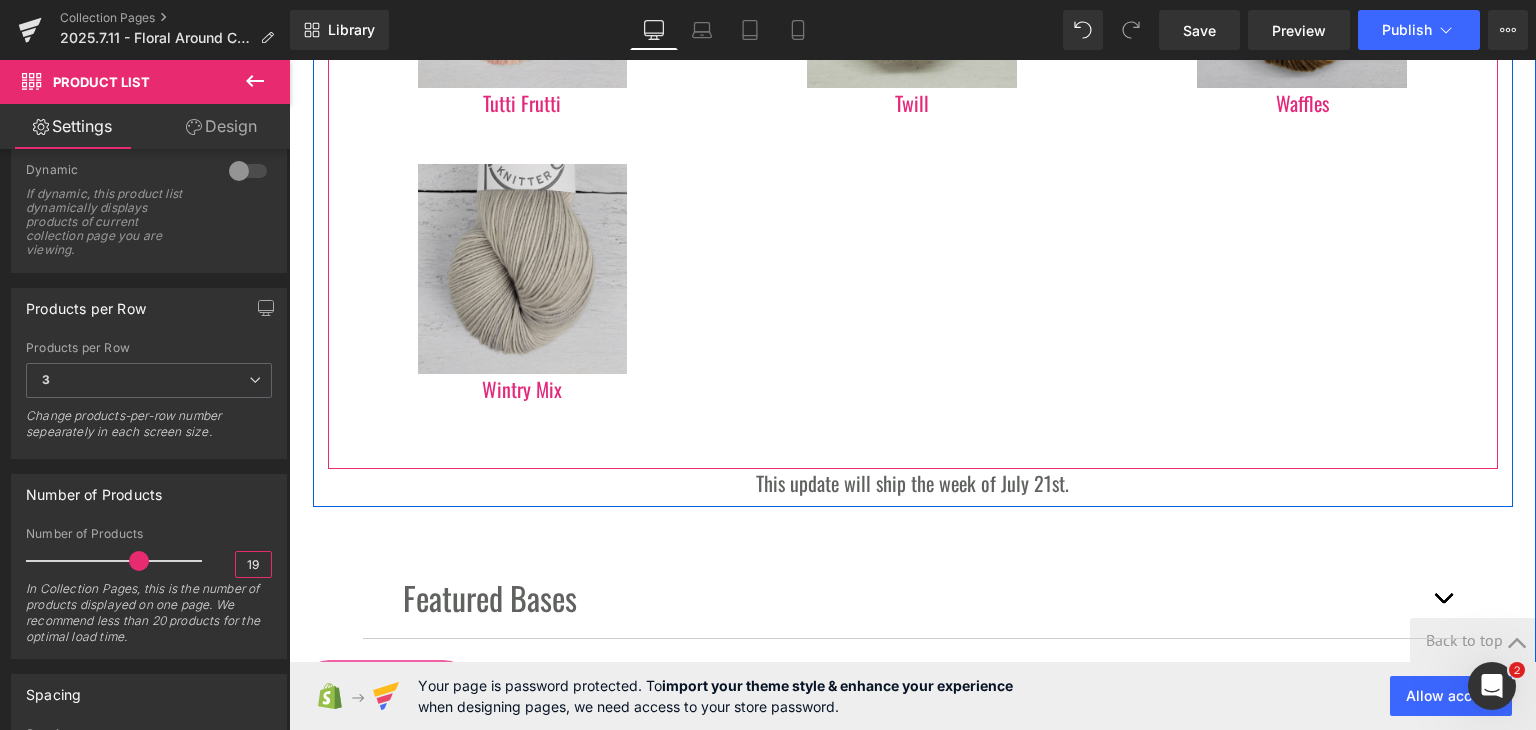 scroll, scrollTop: 4323, scrollLeft: 0, axis: vertical 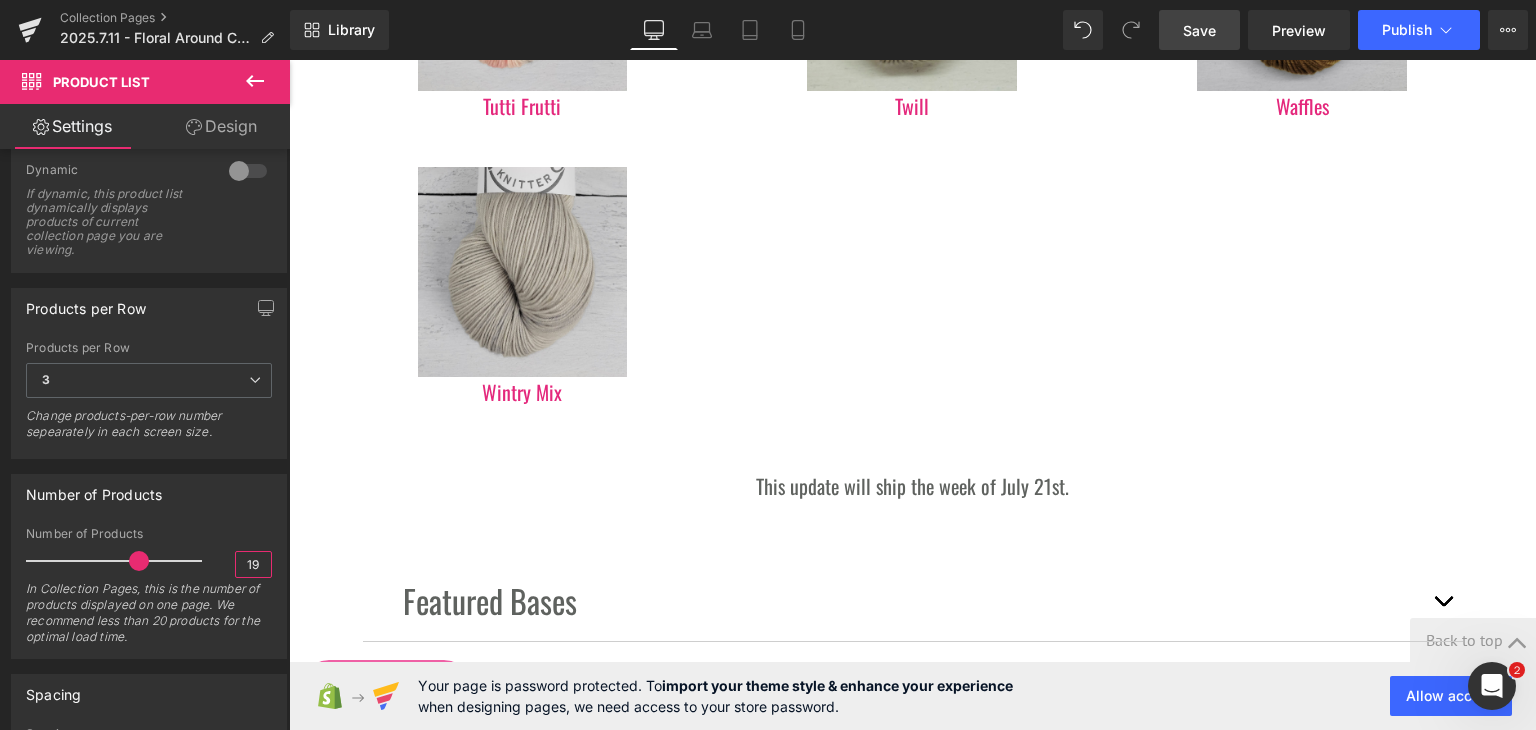 type on "19" 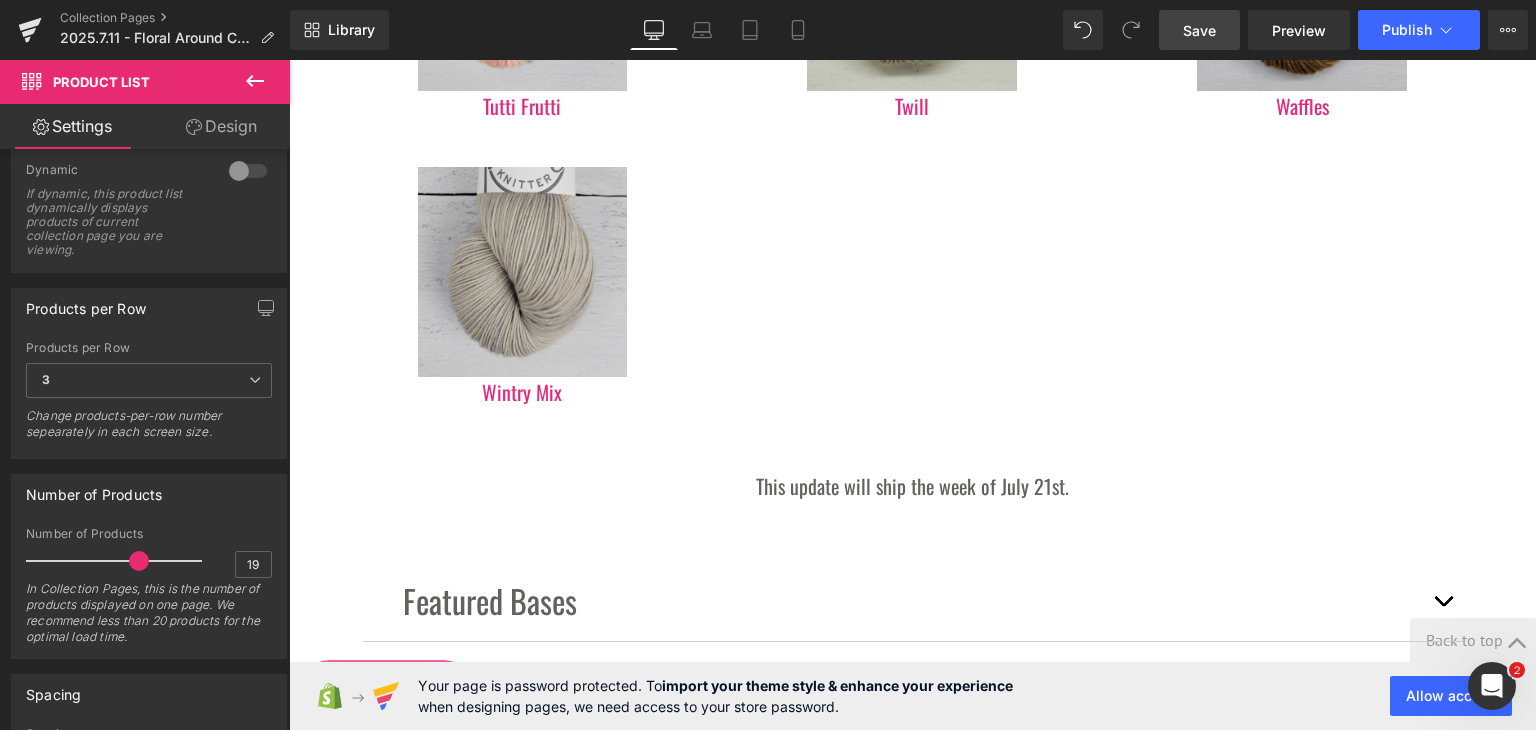 click on "Save" at bounding box center [1199, 30] 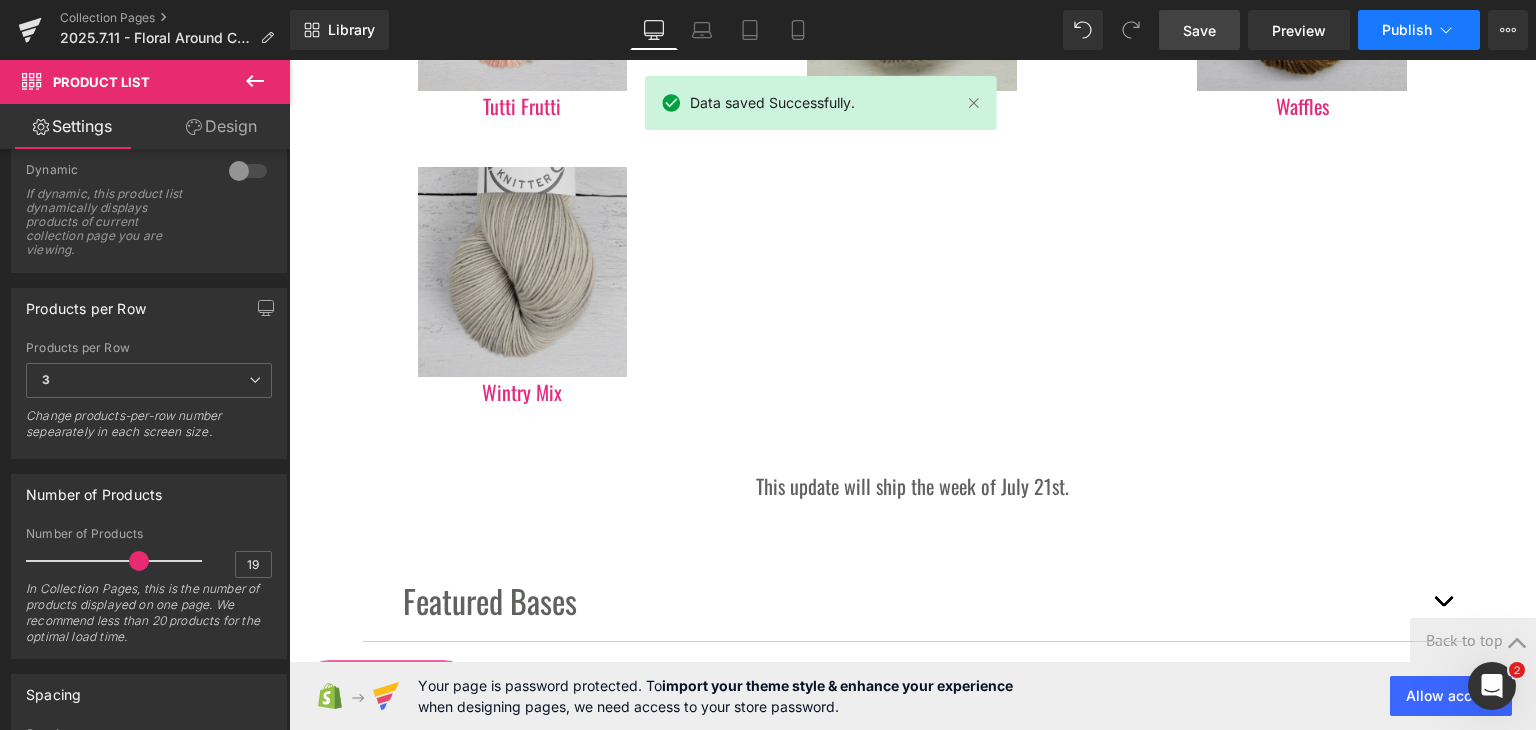 click on "Publish" at bounding box center (1407, 30) 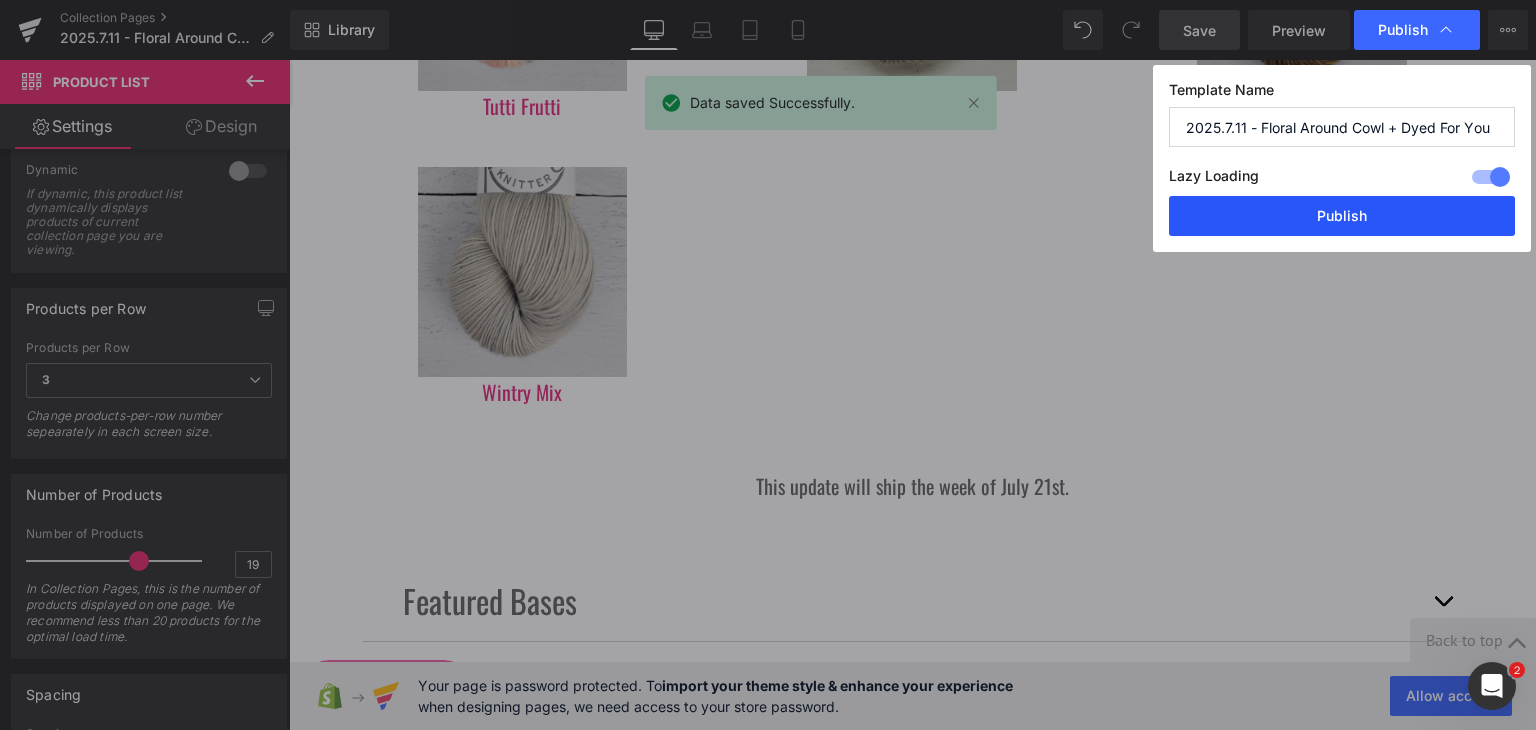 click on "Publish" at bounding box center [1342, 216] 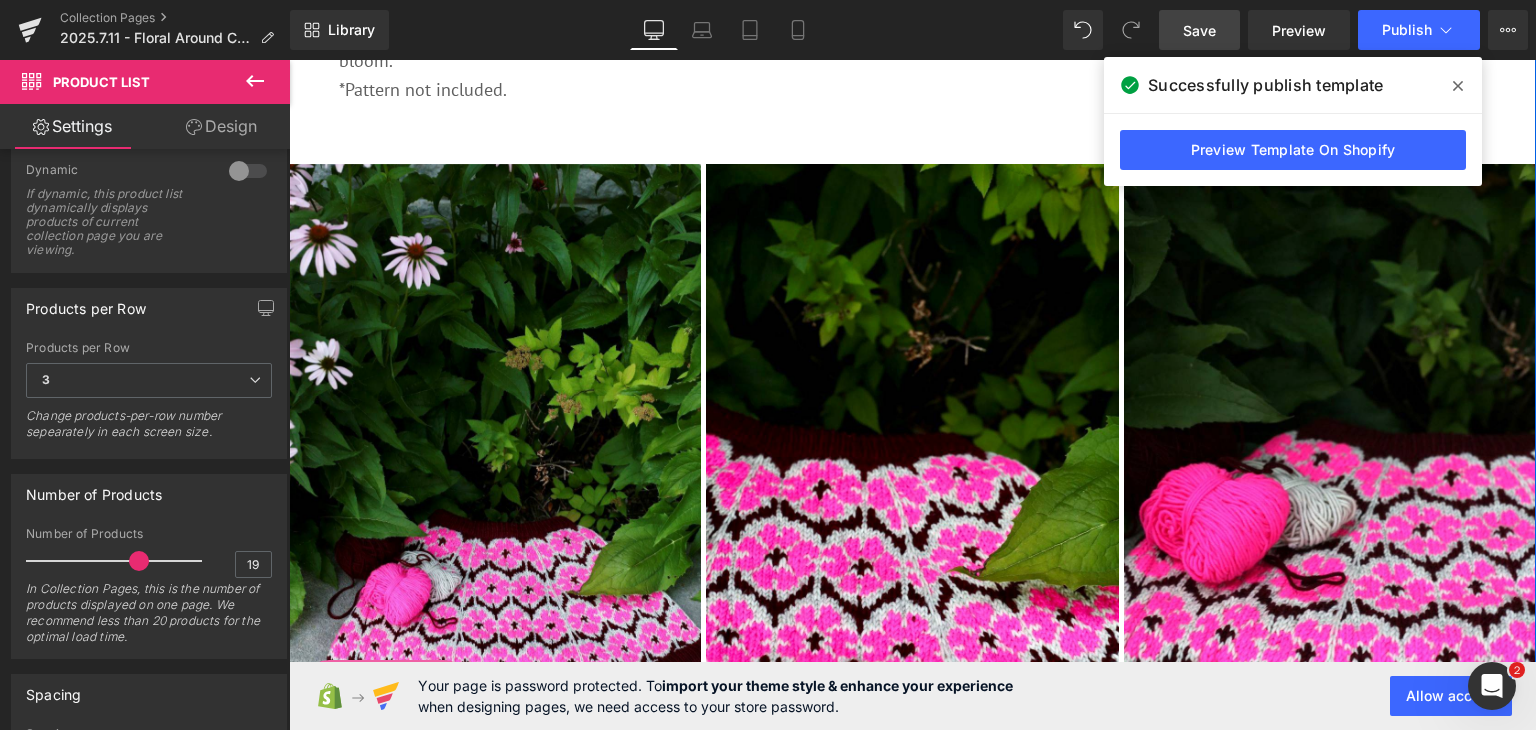 scroll, scrollTop: 1072, scrollLeft: 0, axis: vertical 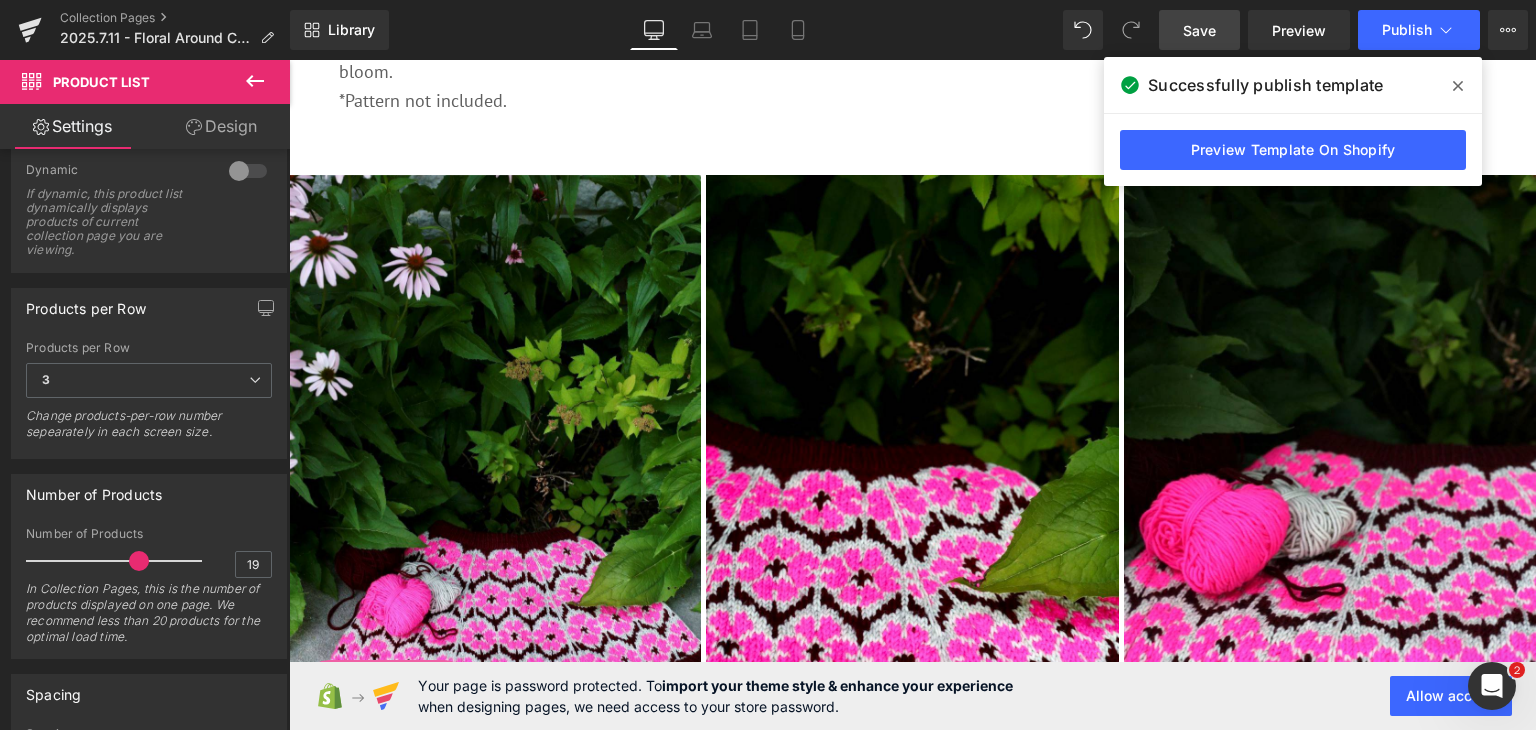 click 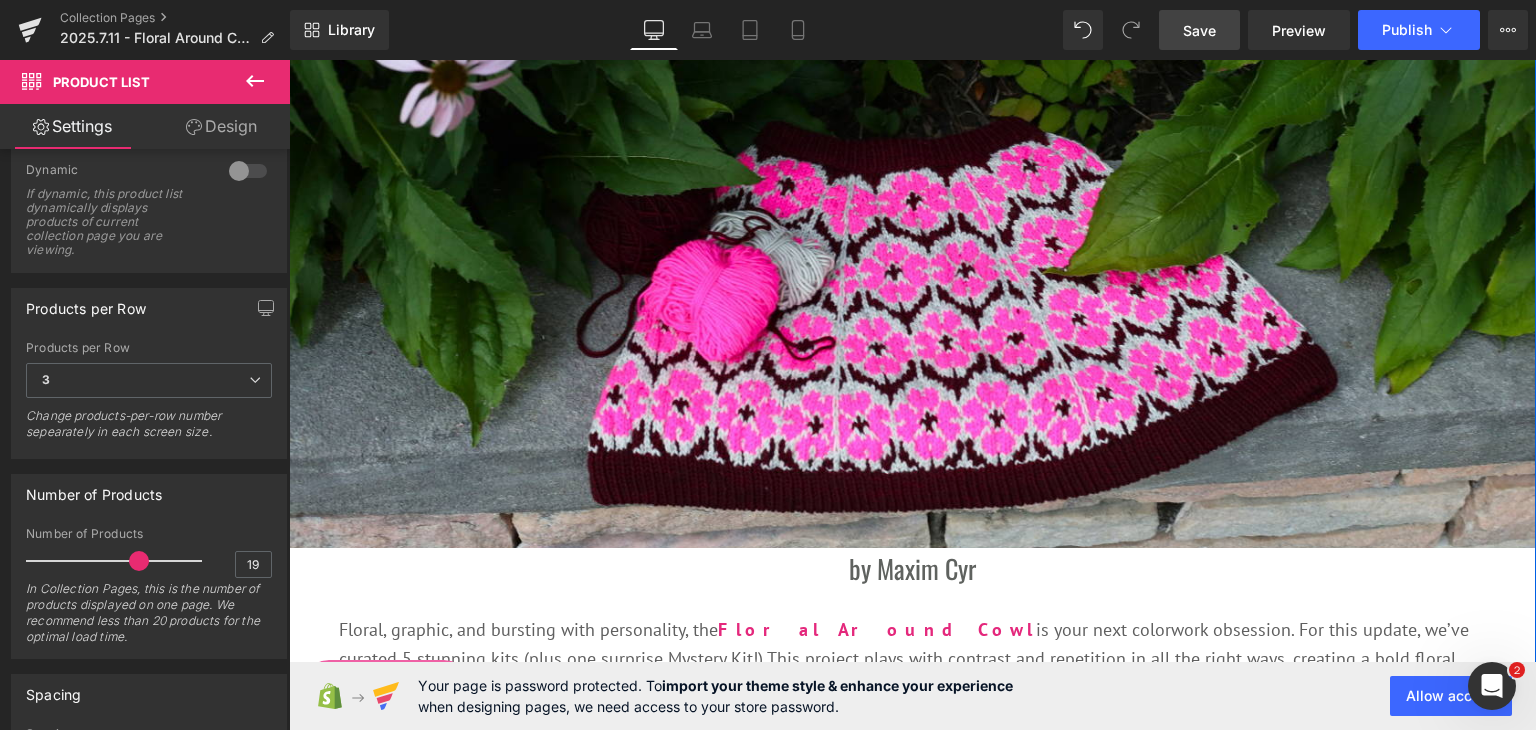 scroll, scrollTop: 0, scrollLeft: 0, axis: both 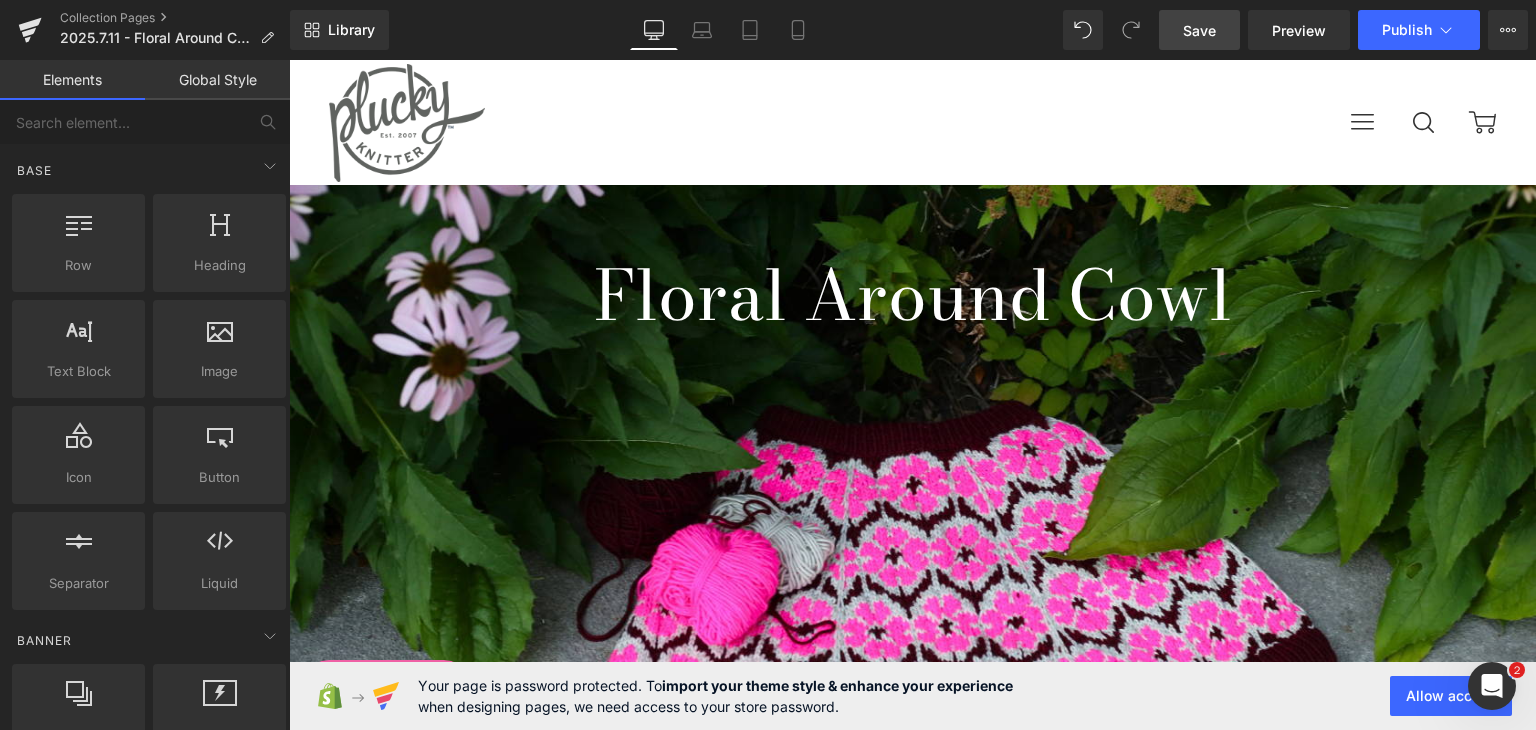 click on "Home
Wall Sale: Making Room
PK Essentials
Quick Ship Kits
Gift Certificate
Blog" at bounding box center [756, 122] 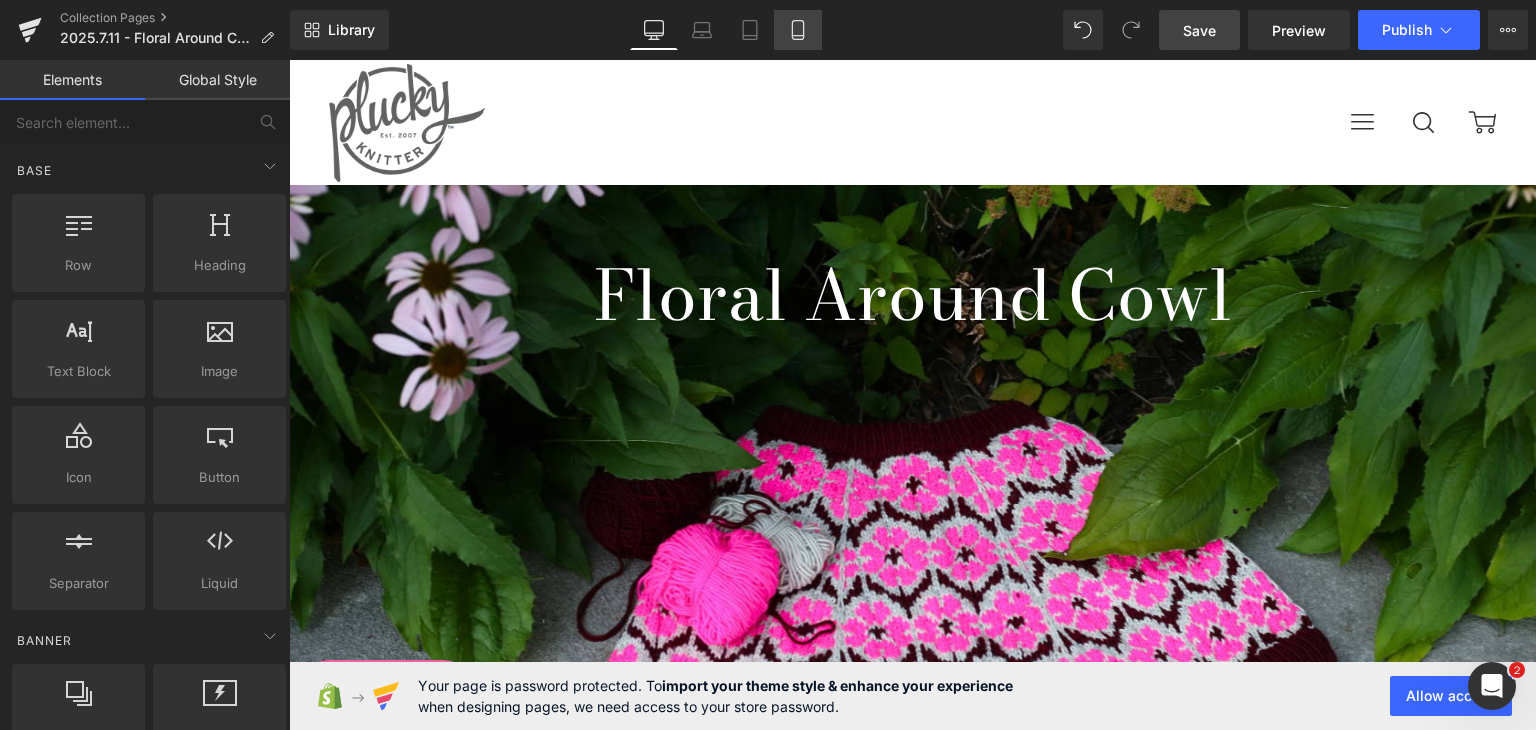 click on "Mobile" at bounding box center [798, 30] 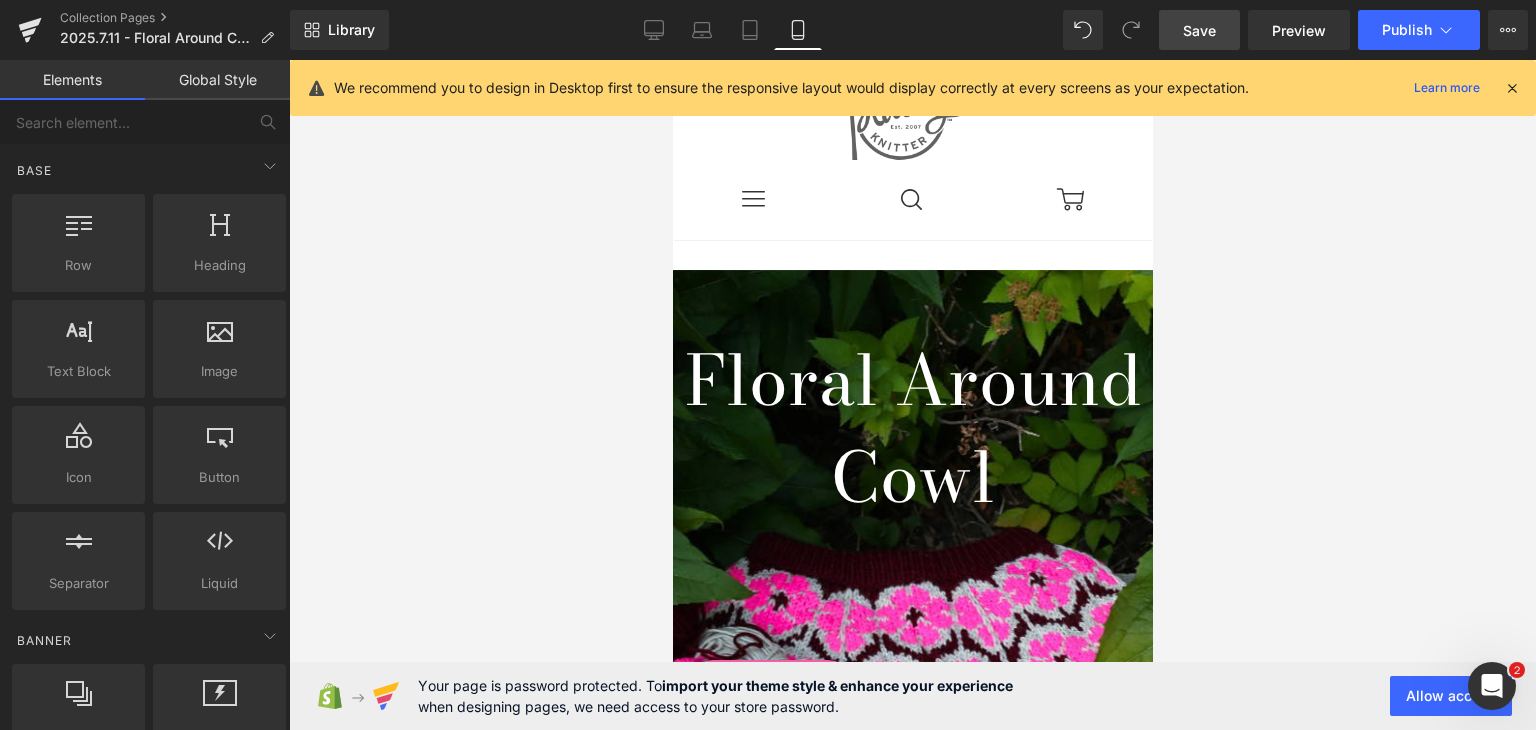 click on "Save" at bounding box center [1199, 30] 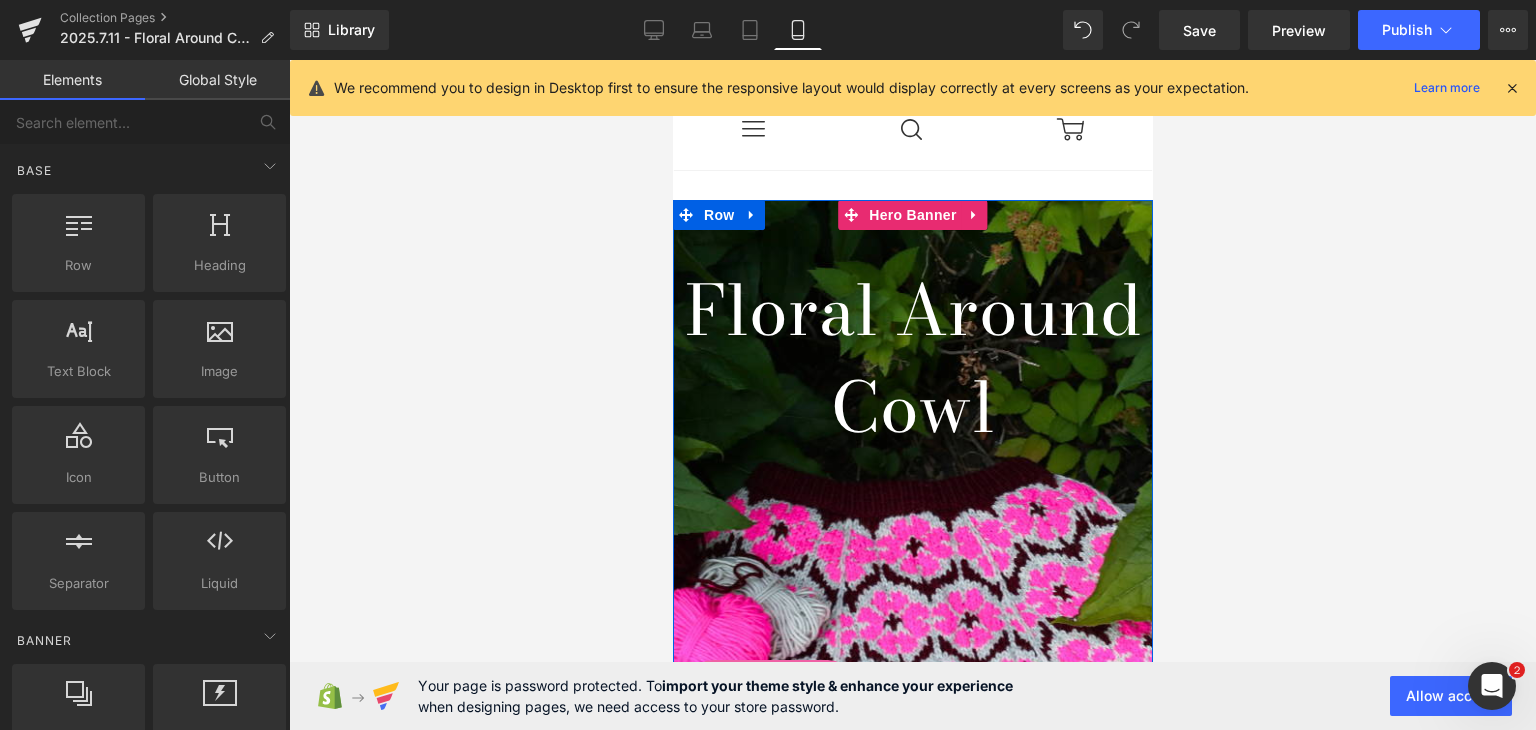 scroll, scrollTop: 0, scrollLeft: 0, axis: both 